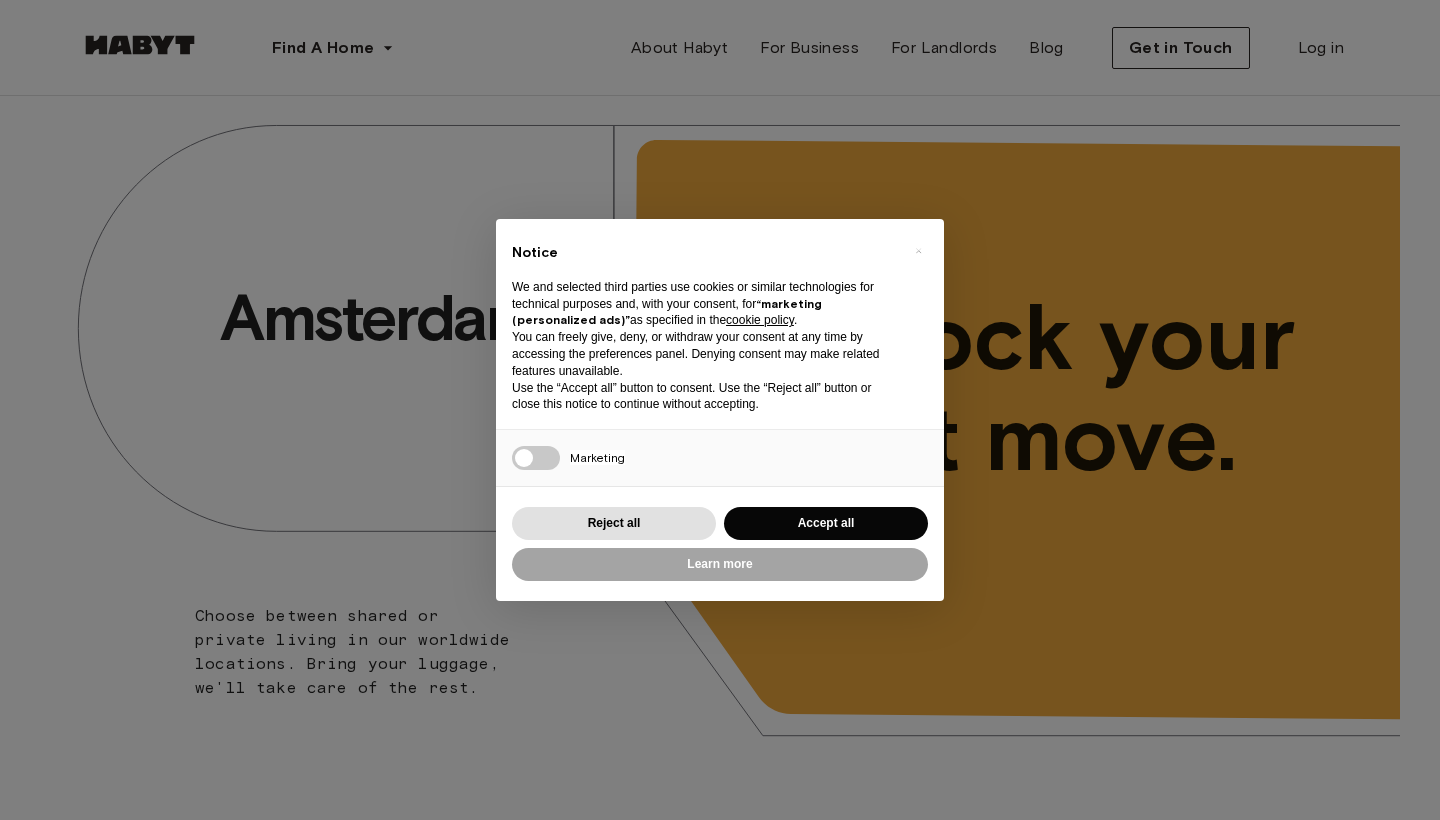 scroll, scrollTop: 0, scrollLeft: 0, axis: both 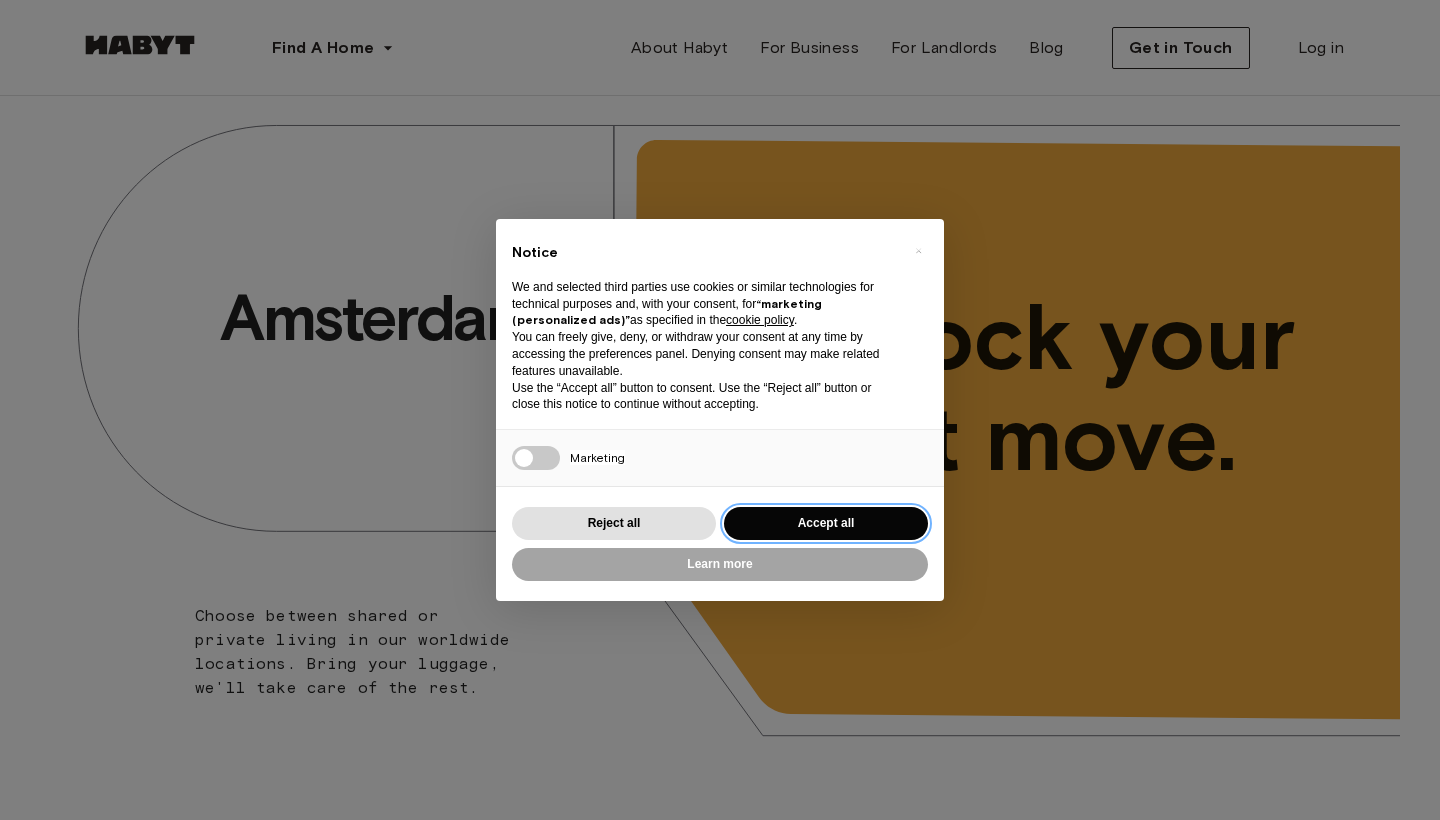 click on "Accept all" at bounding box center [826, 523] 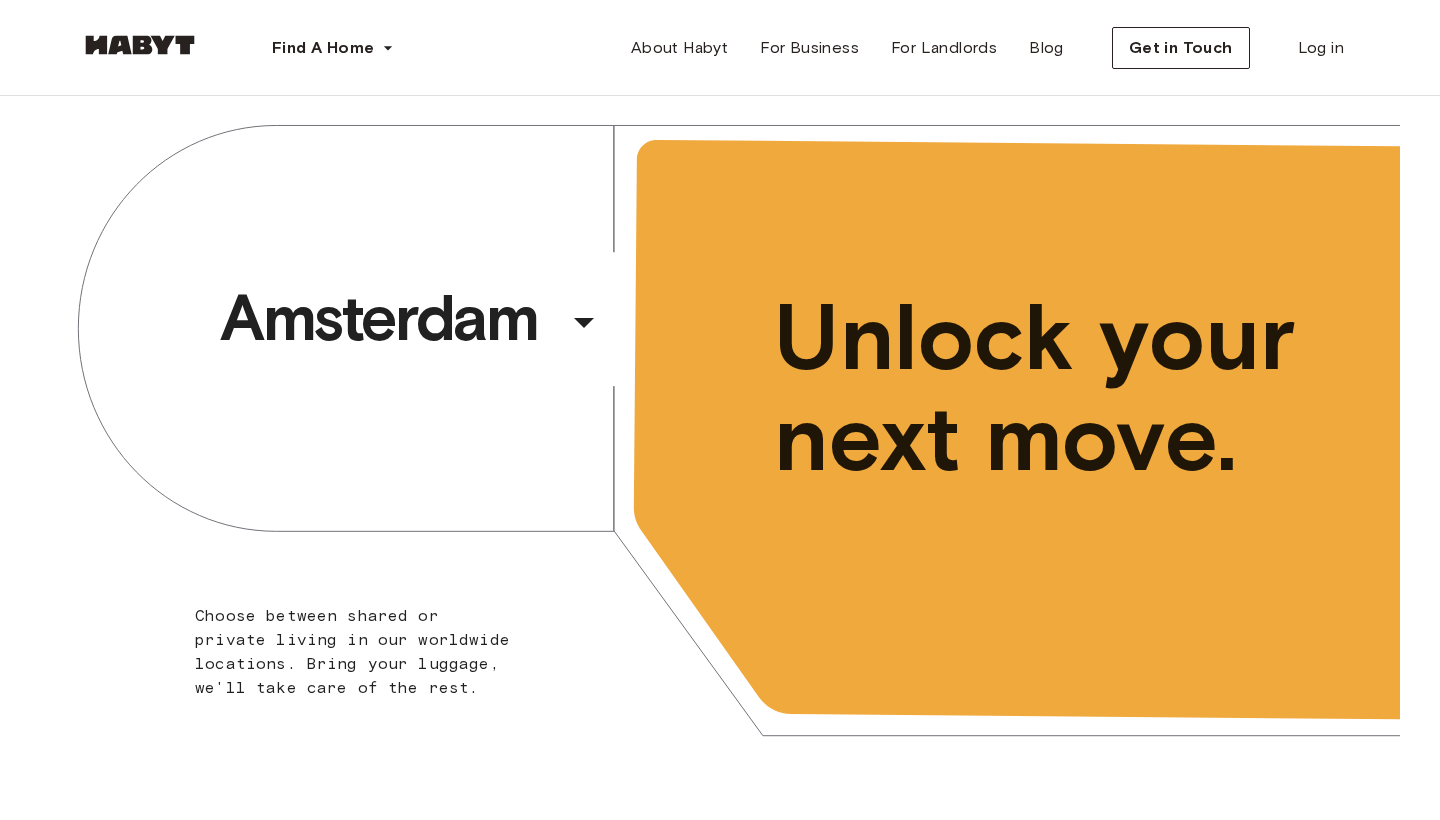 scroll, scrollTop: 0, scrollLeft: 0, axis: both 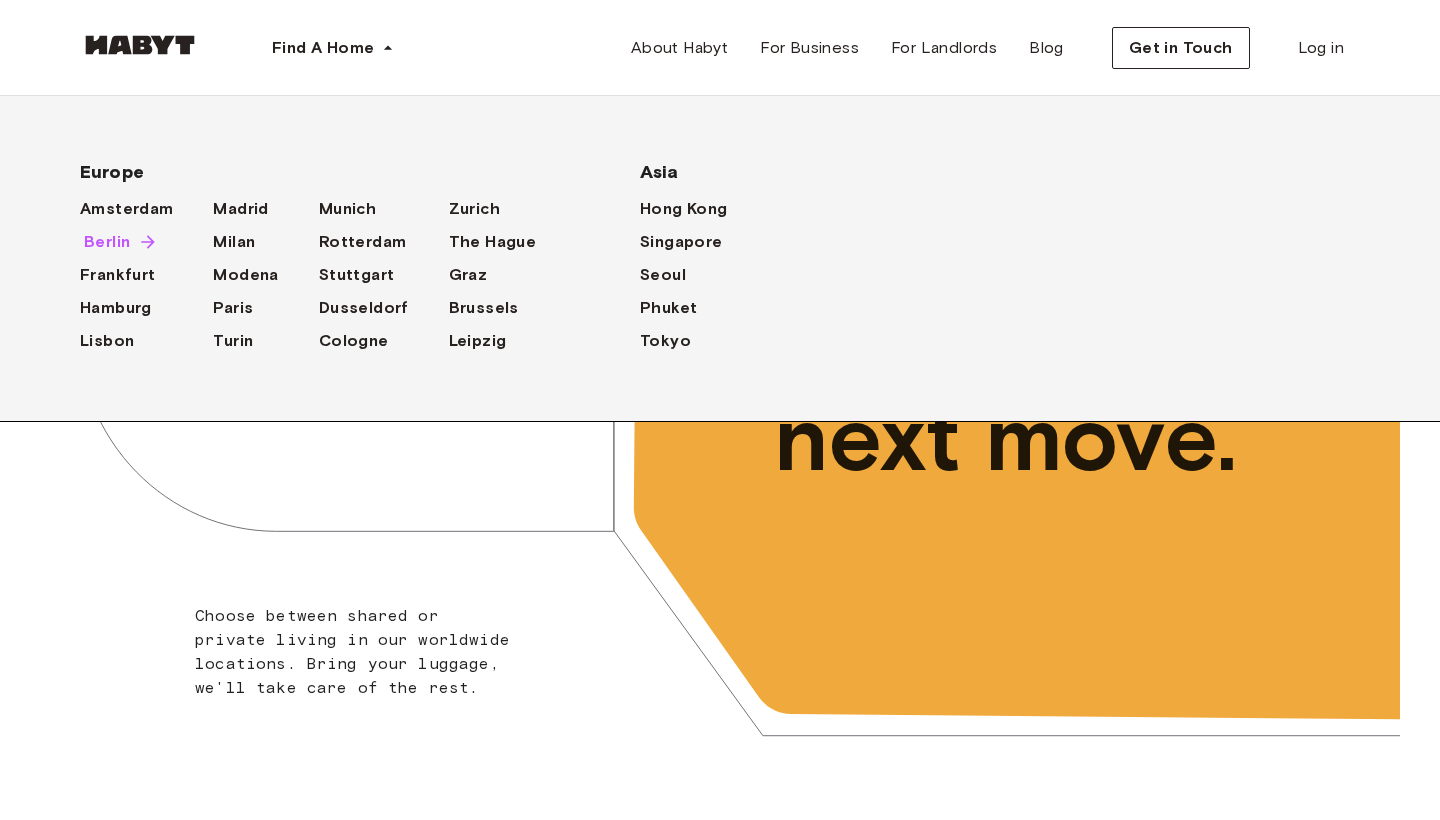 click on "Berlin" at bounding box center [107, 242] 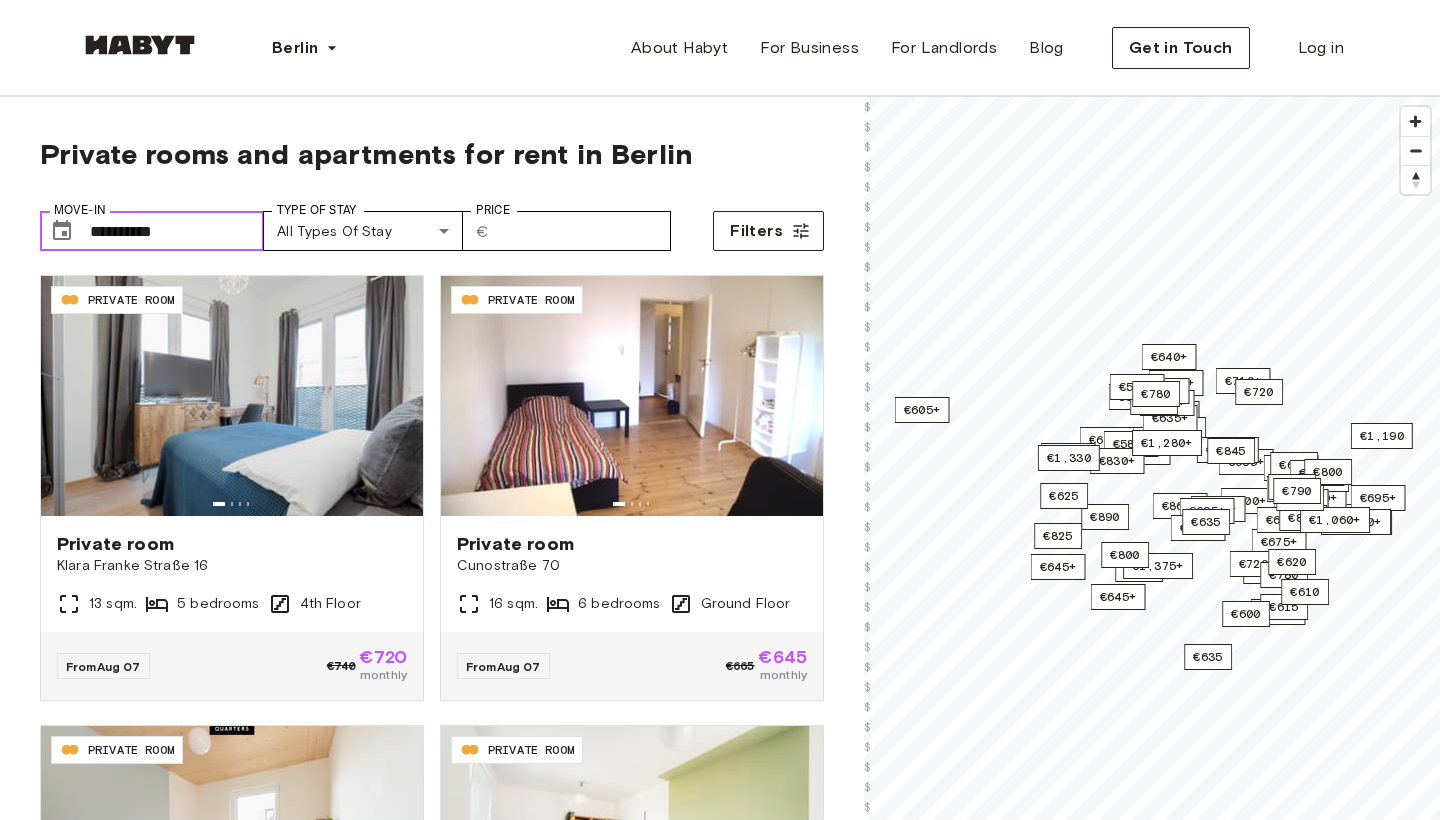 click on "**********" at bounding box center [177, 231] 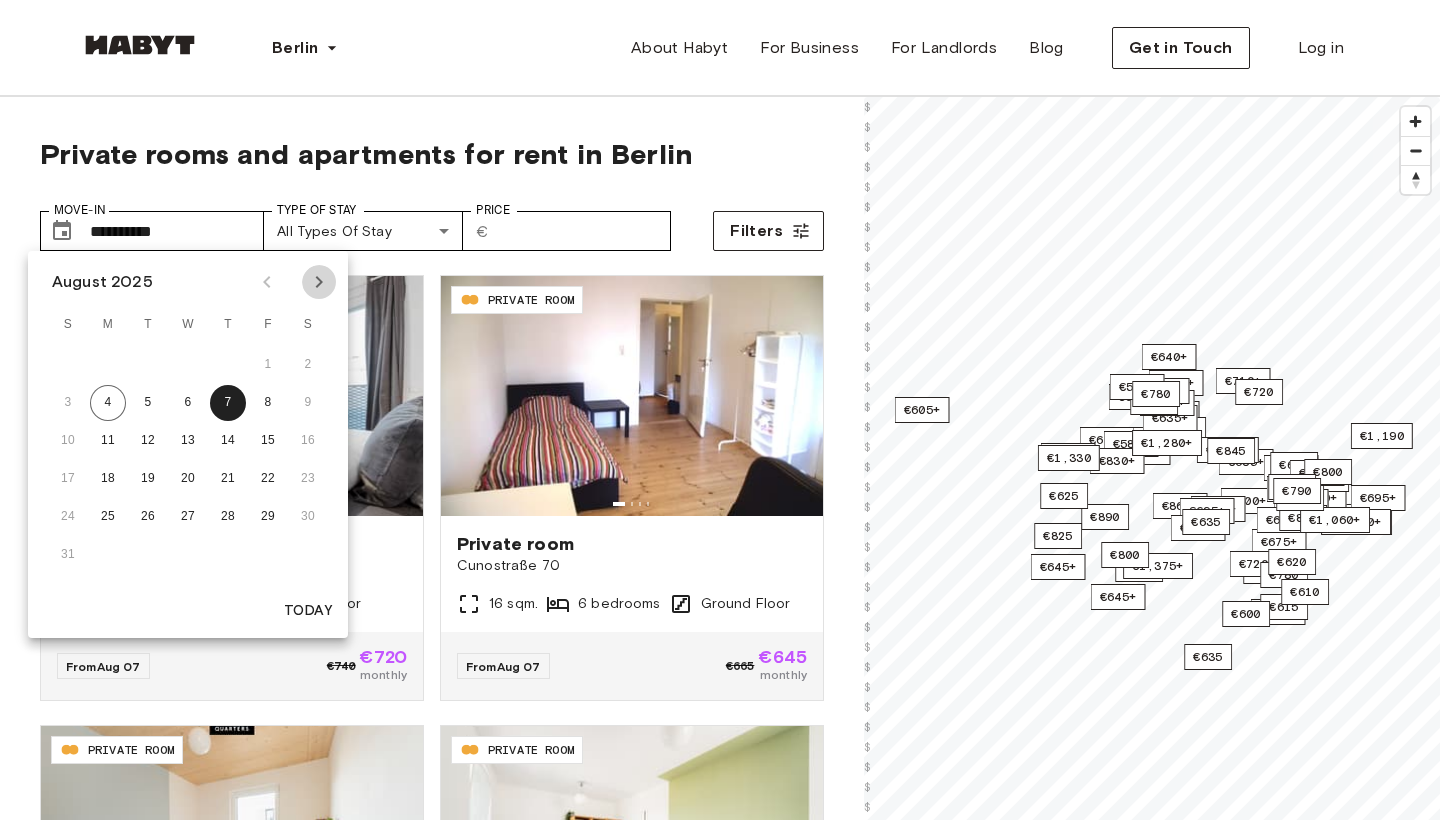 click 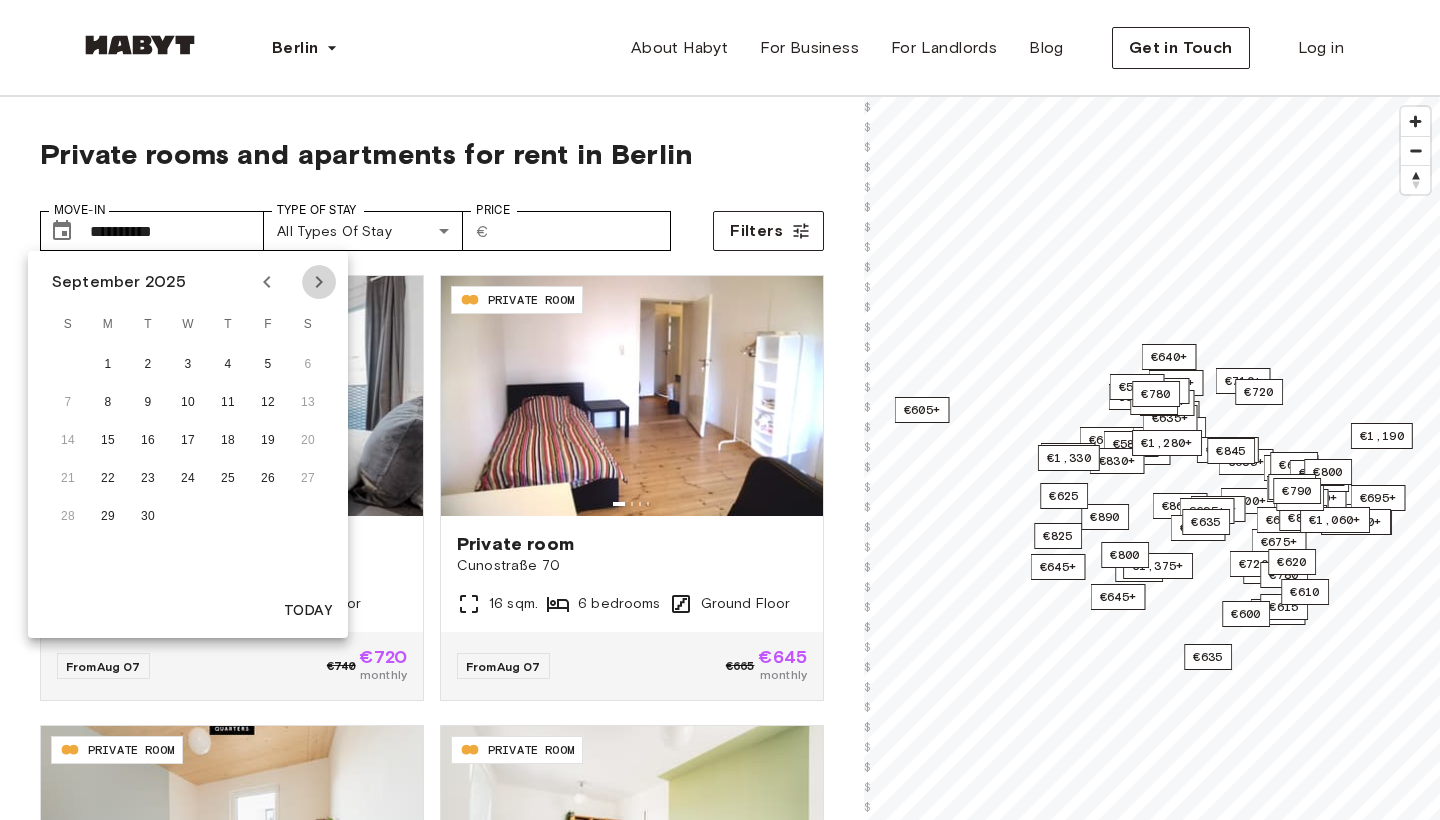 click 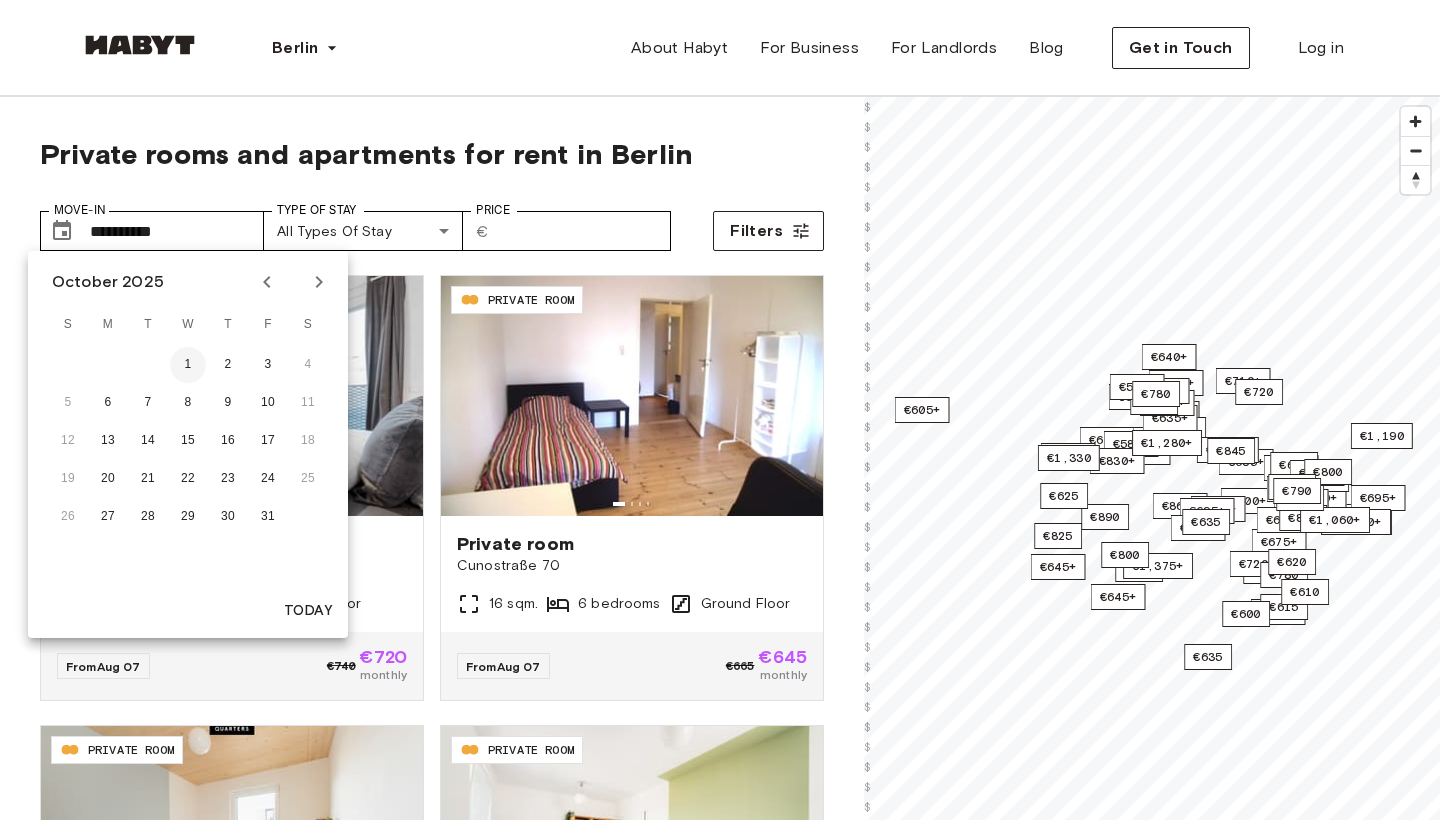 click on "1" at bounding box center (188, 365) 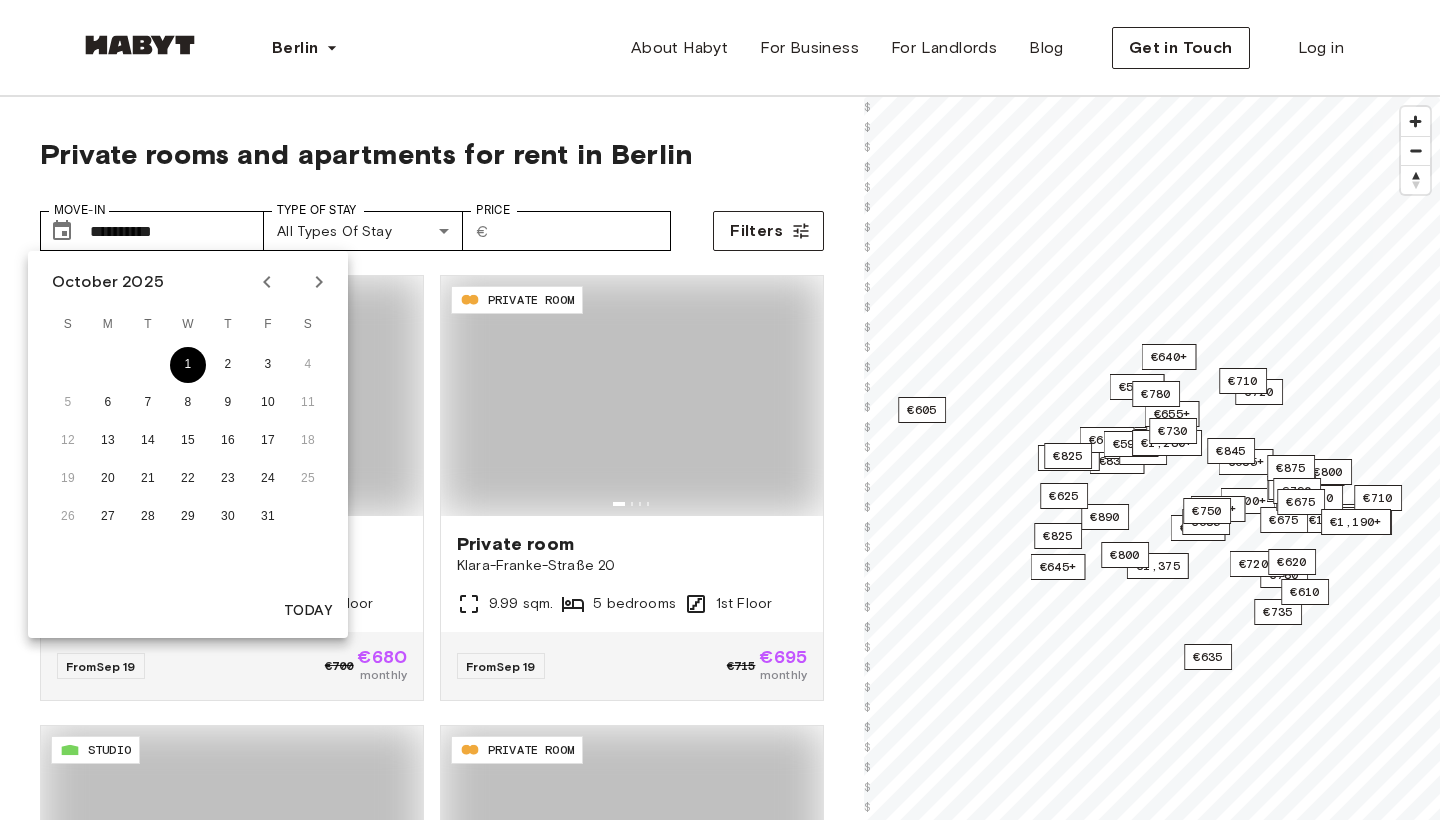 type on "**********" 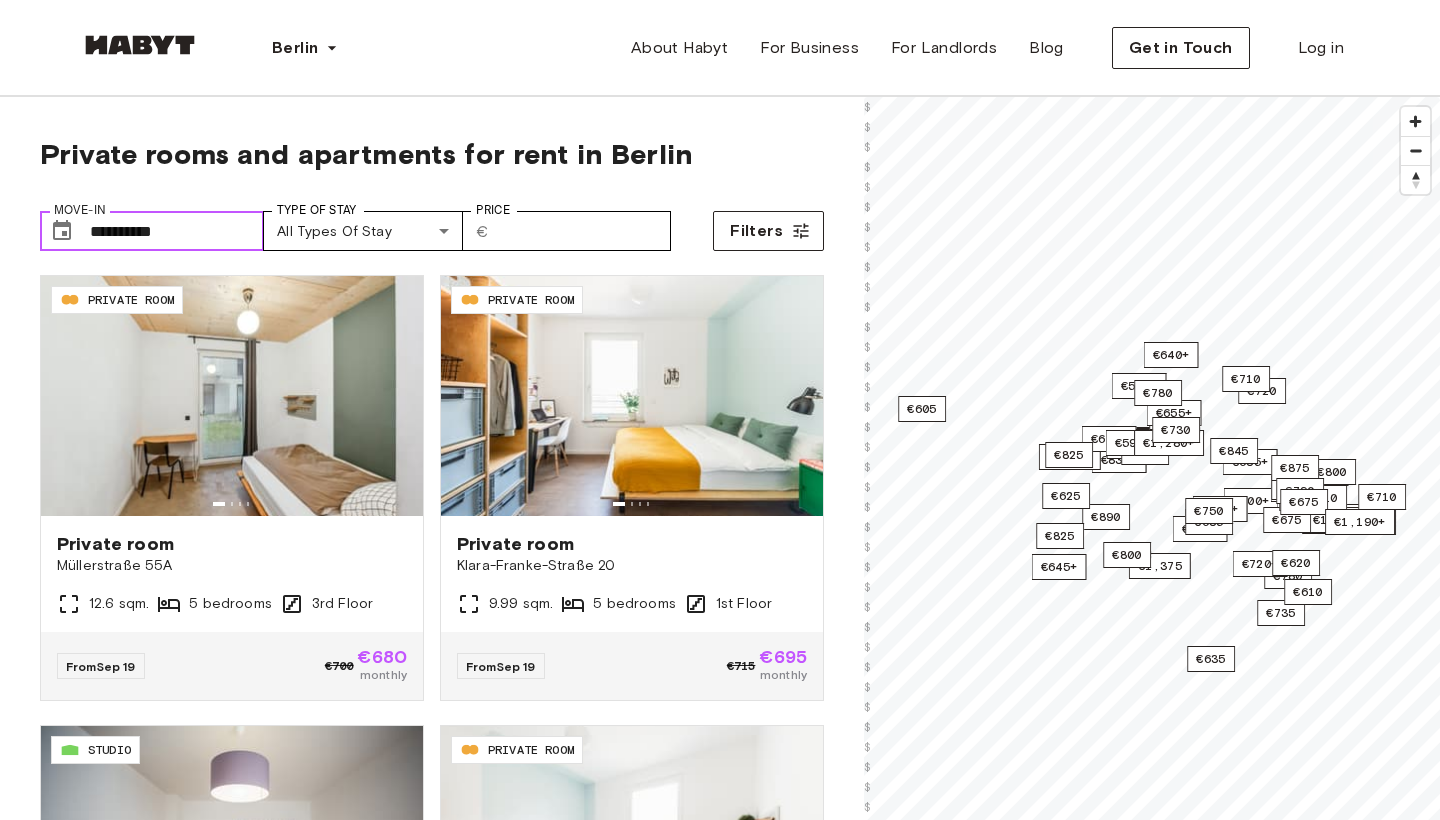 scroll, scrollTop: 0, scrollLeft: 0, axis: both 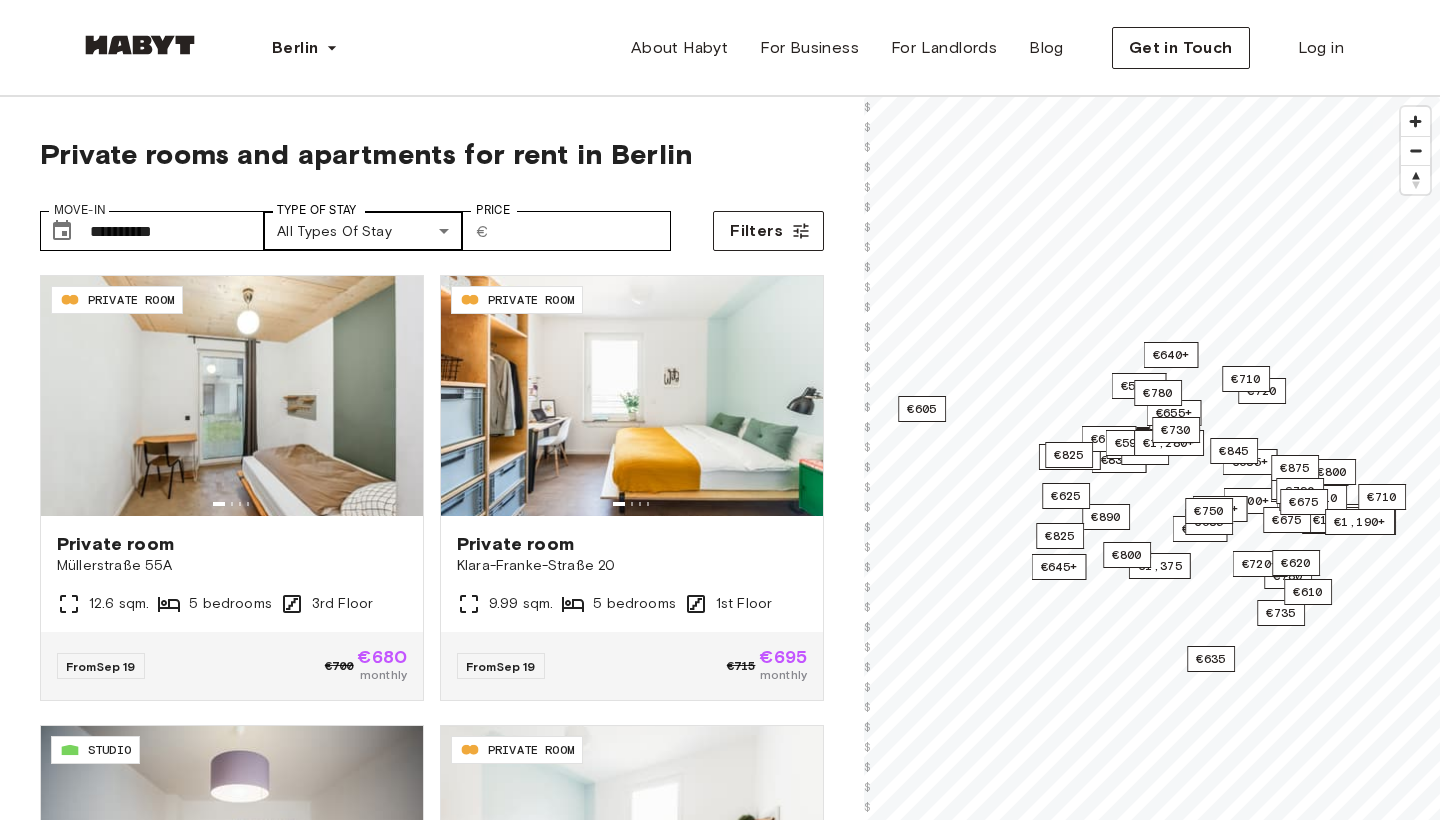 click on "**********" at bounding box center [720, 2417] 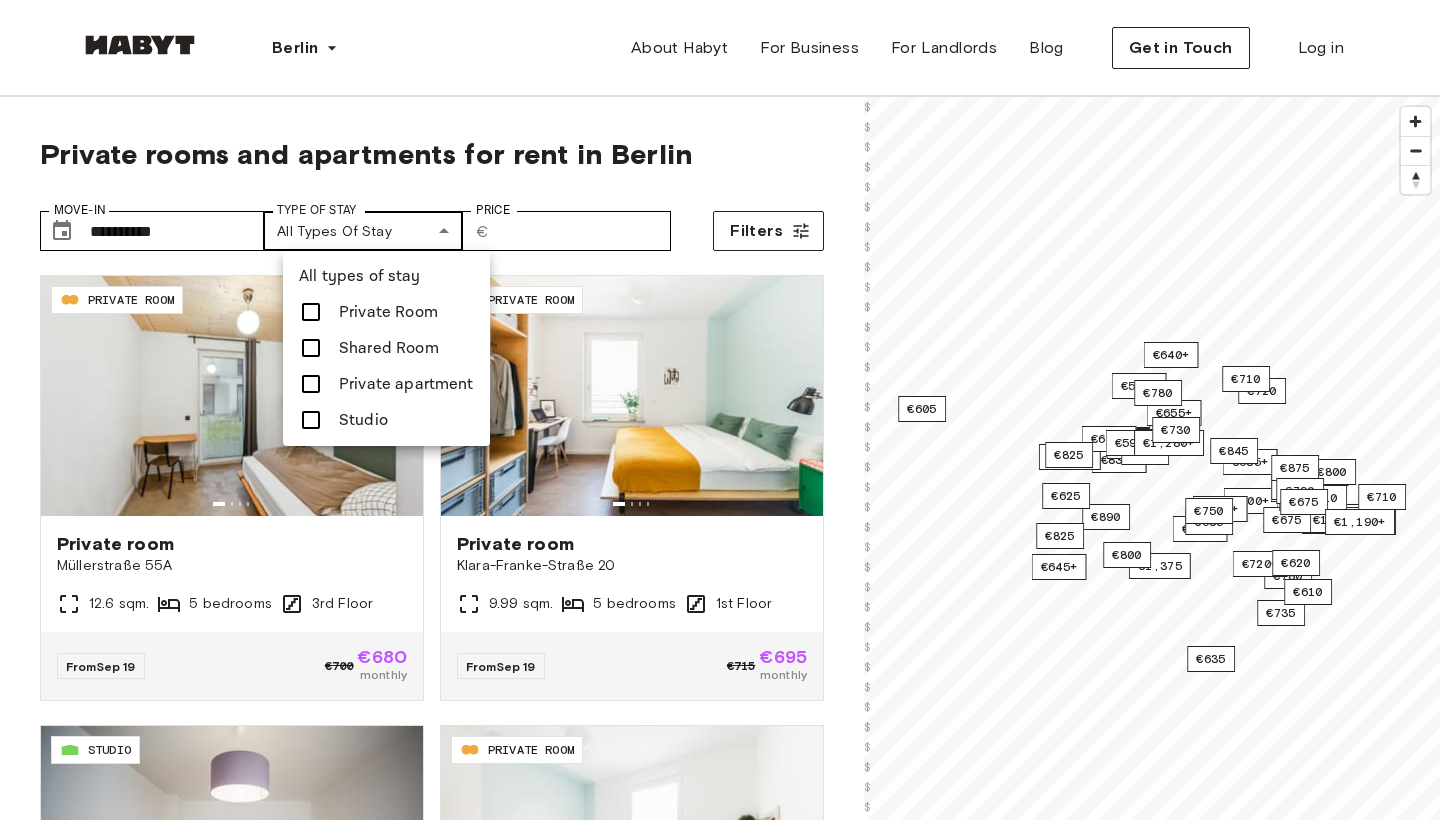 click at bounding box center (720, 410) 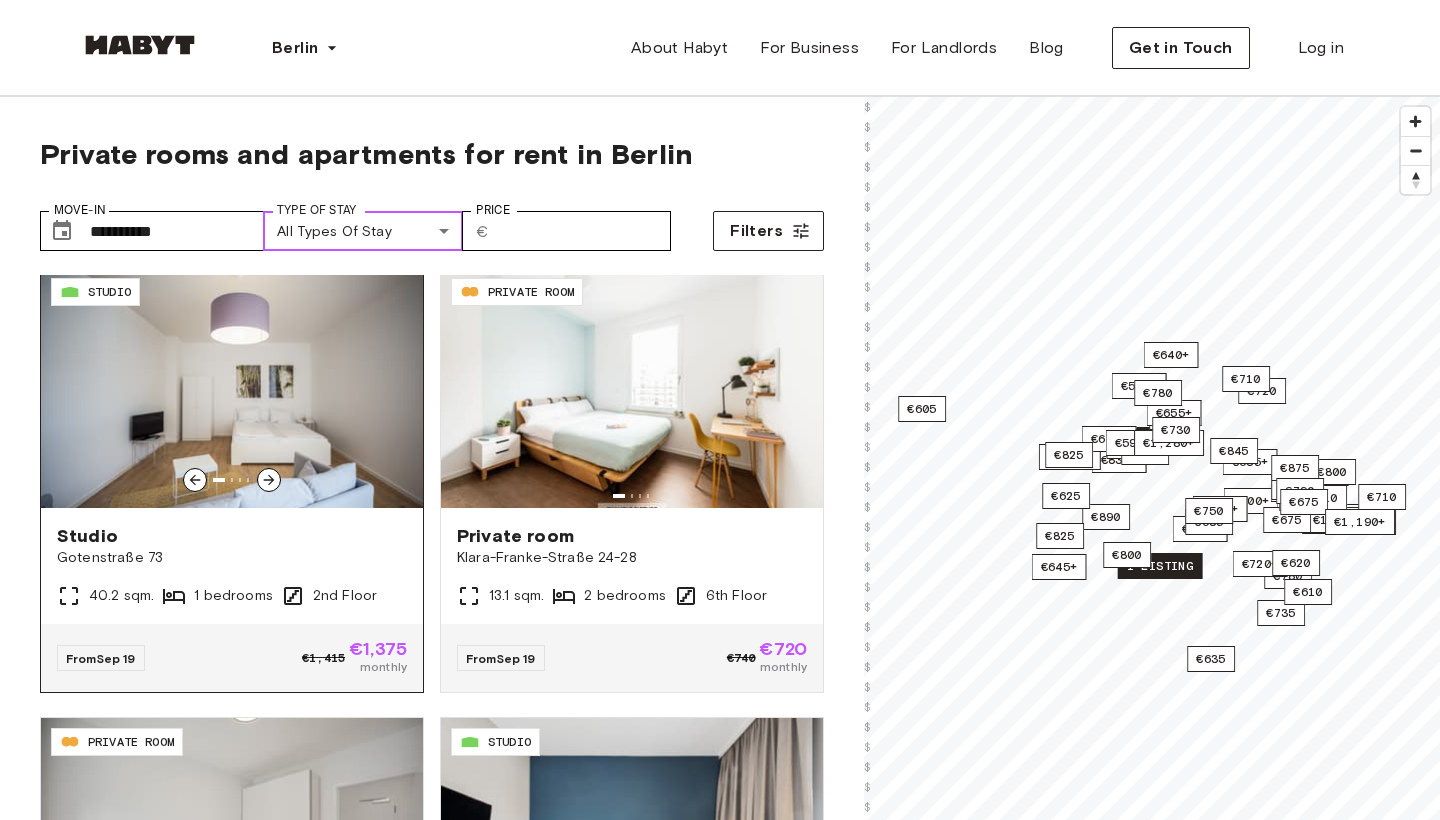 scroll, scrollTop: 457, scrollLeft: 0, axis: vertical 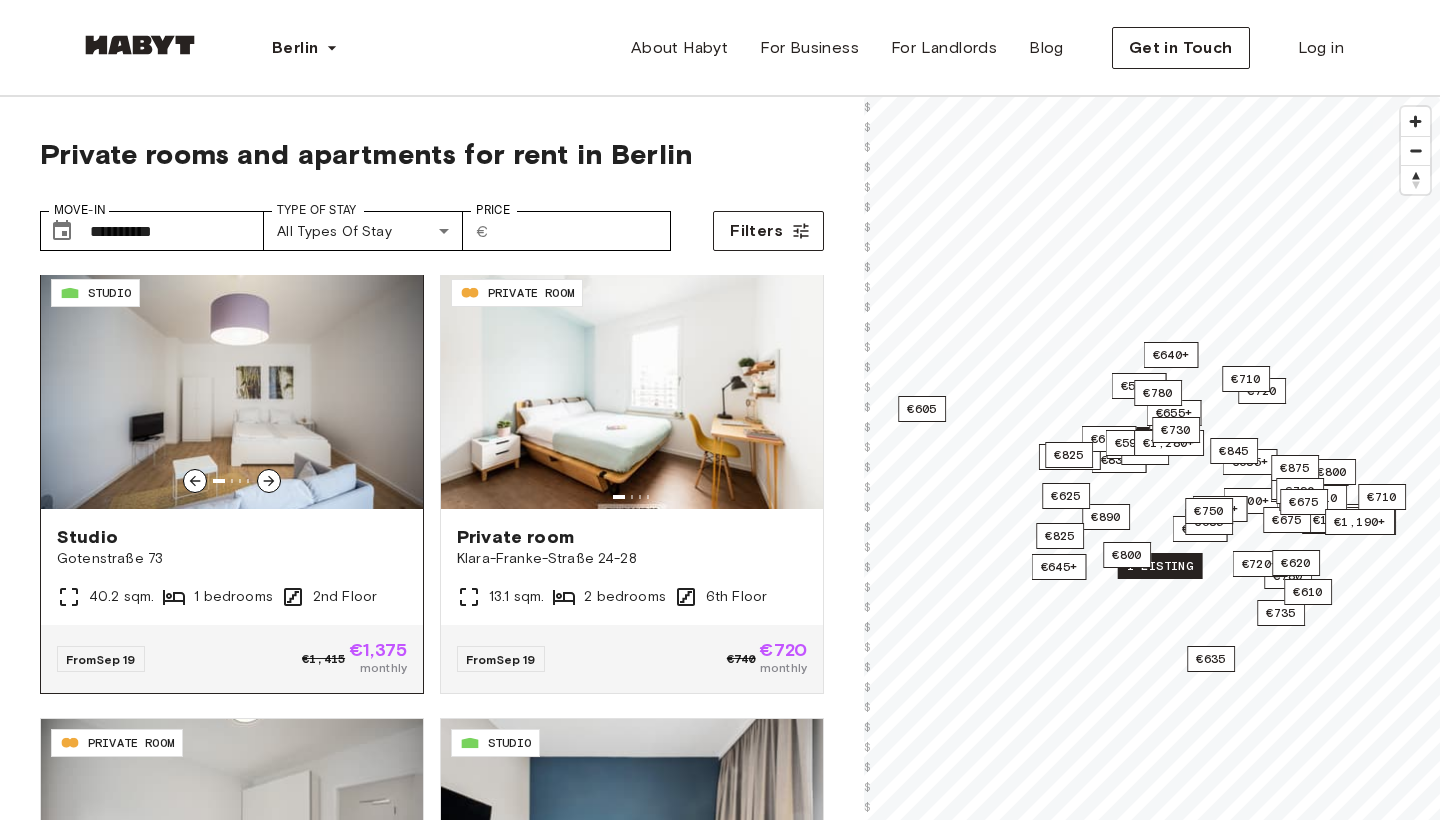 click 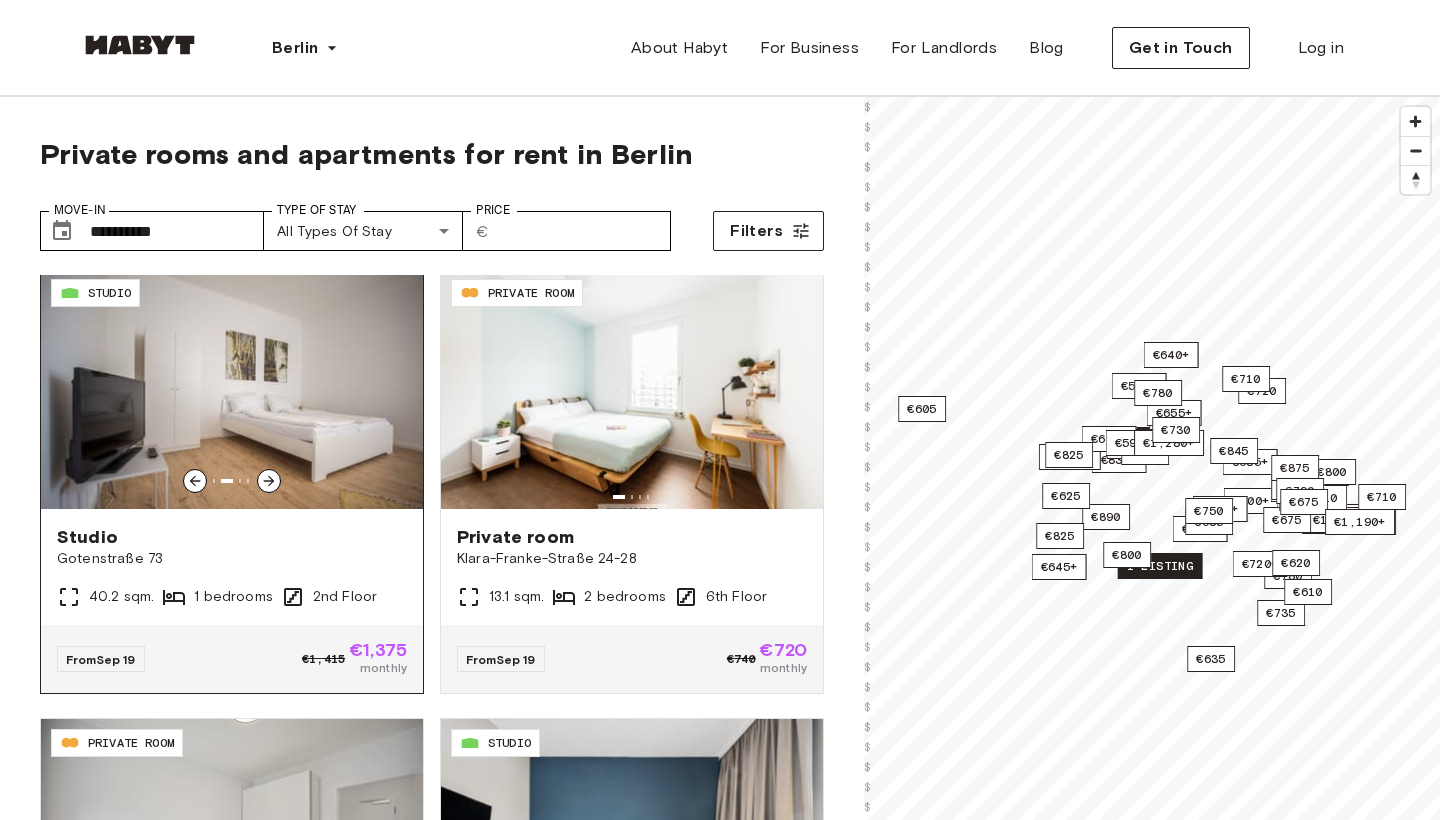 click 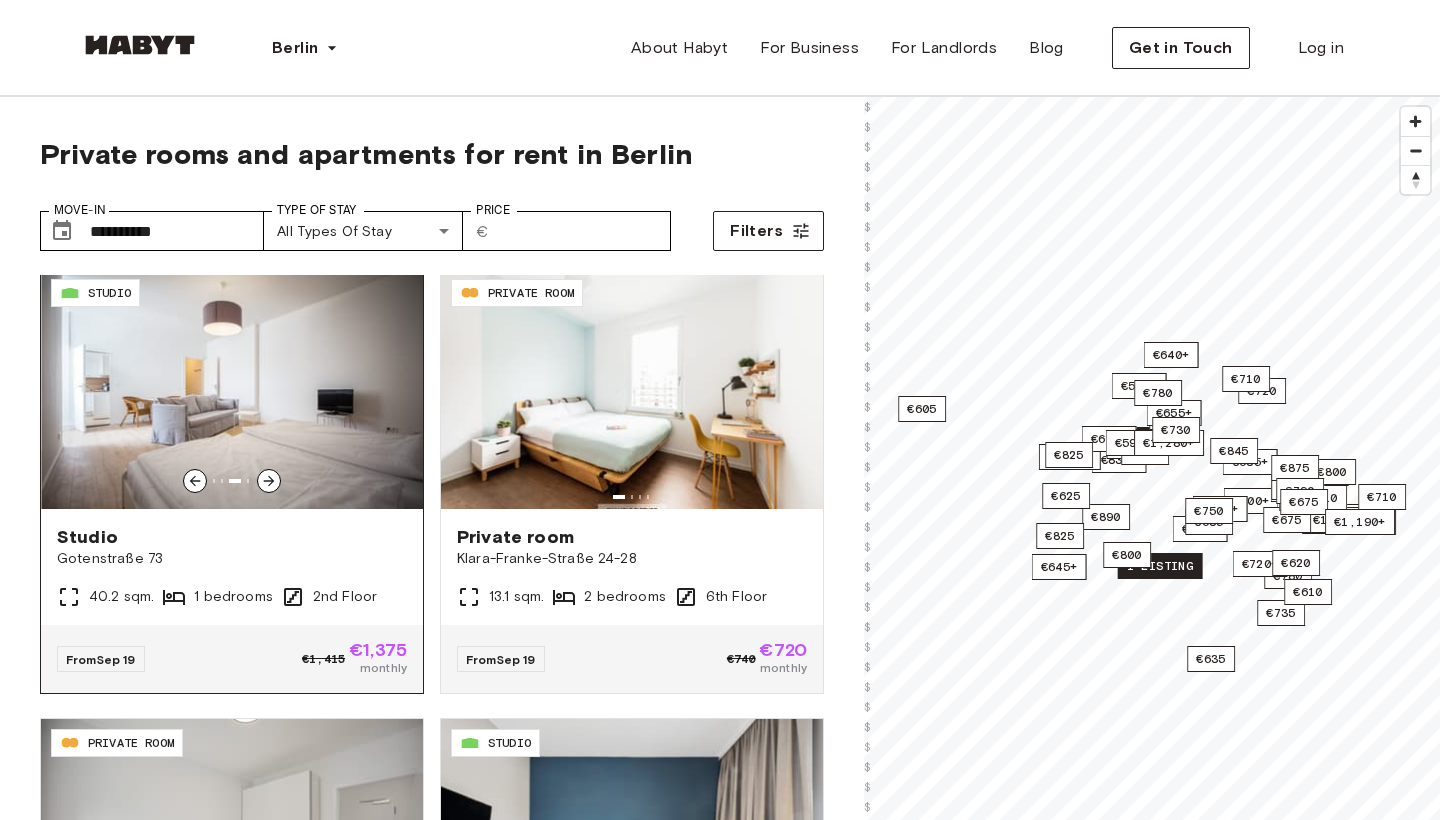 click 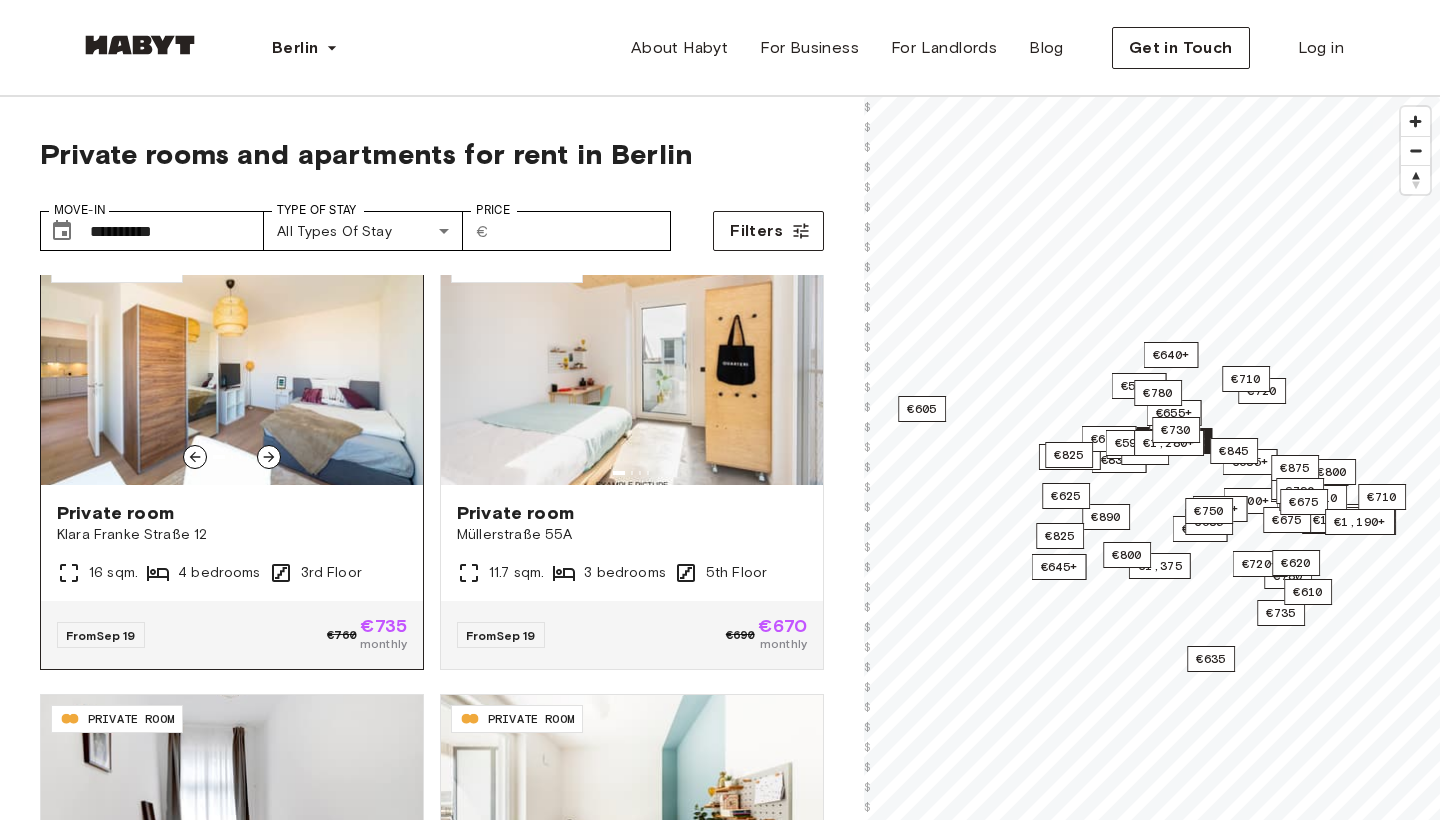 scroll, scrollTop: 2156, scrollLeft: 0, axis: vertical 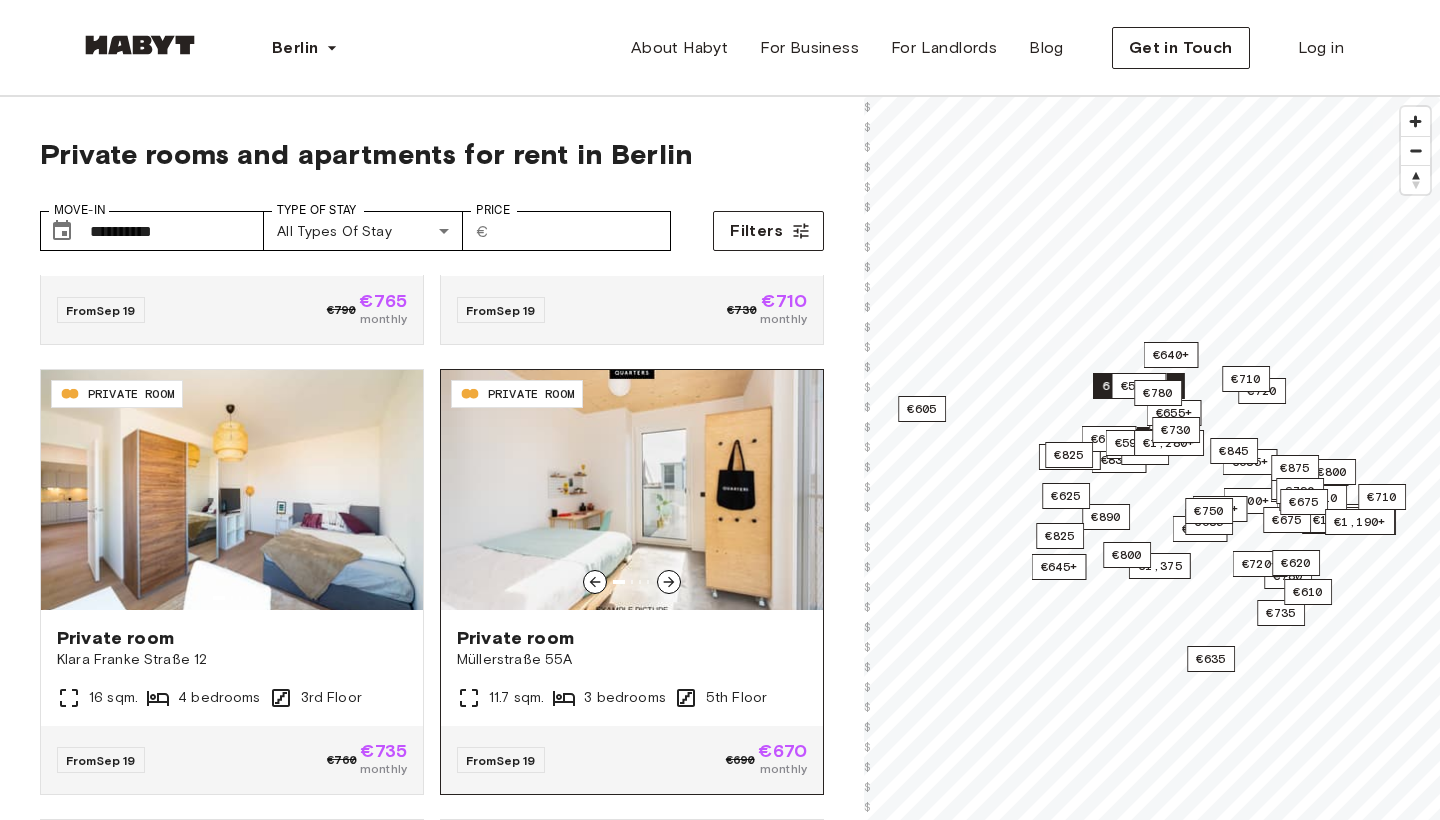 click 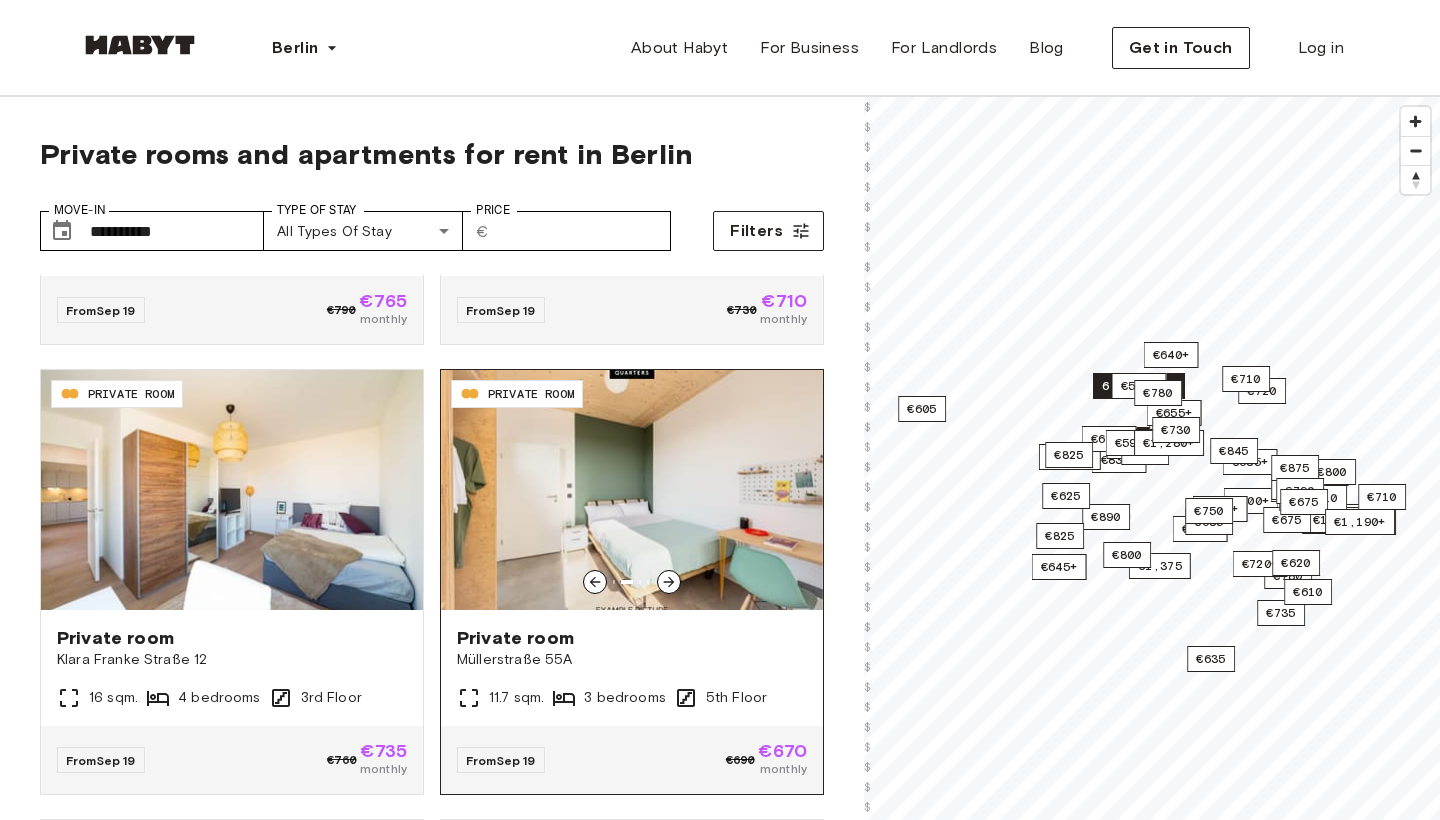click 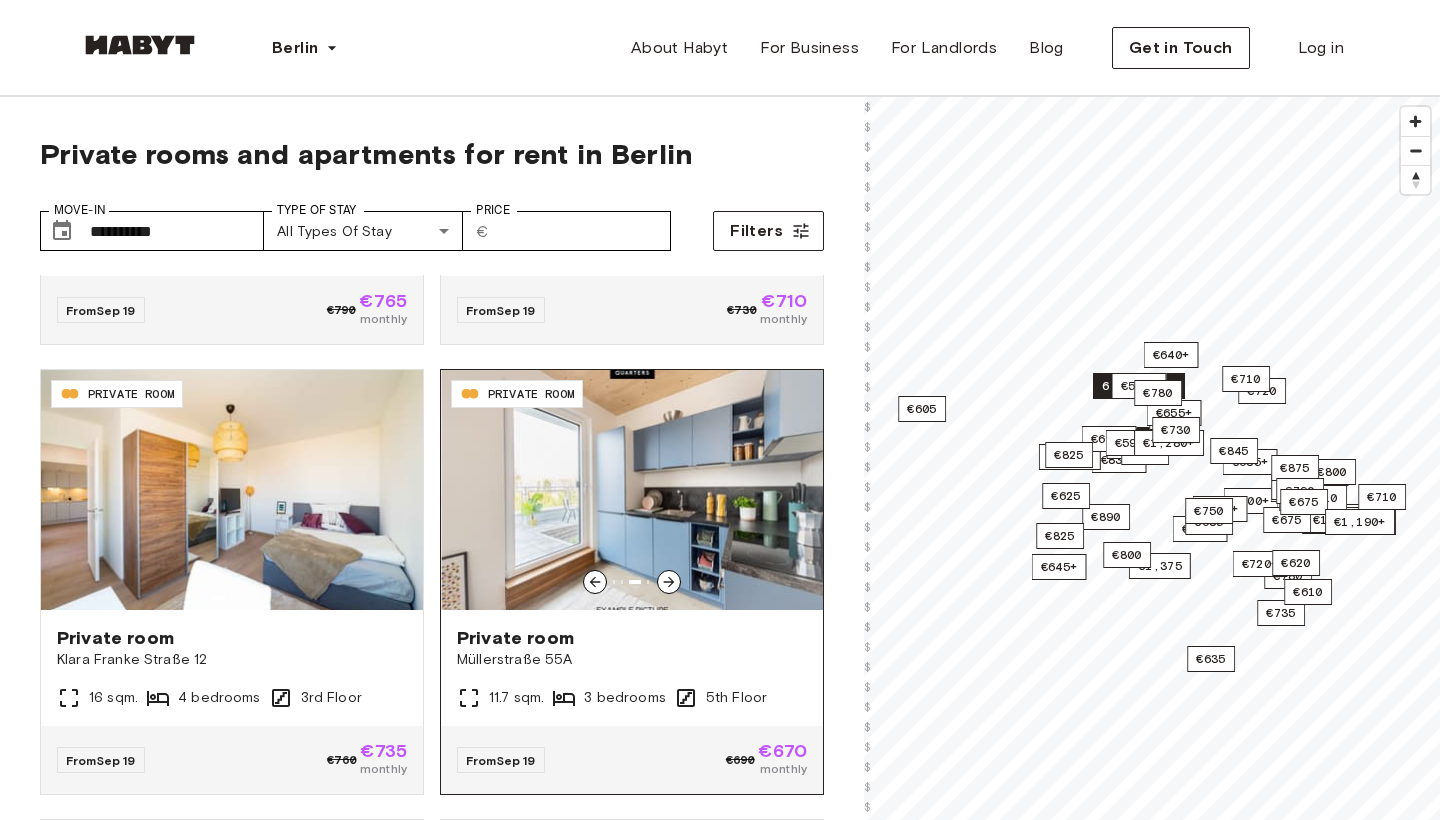 click 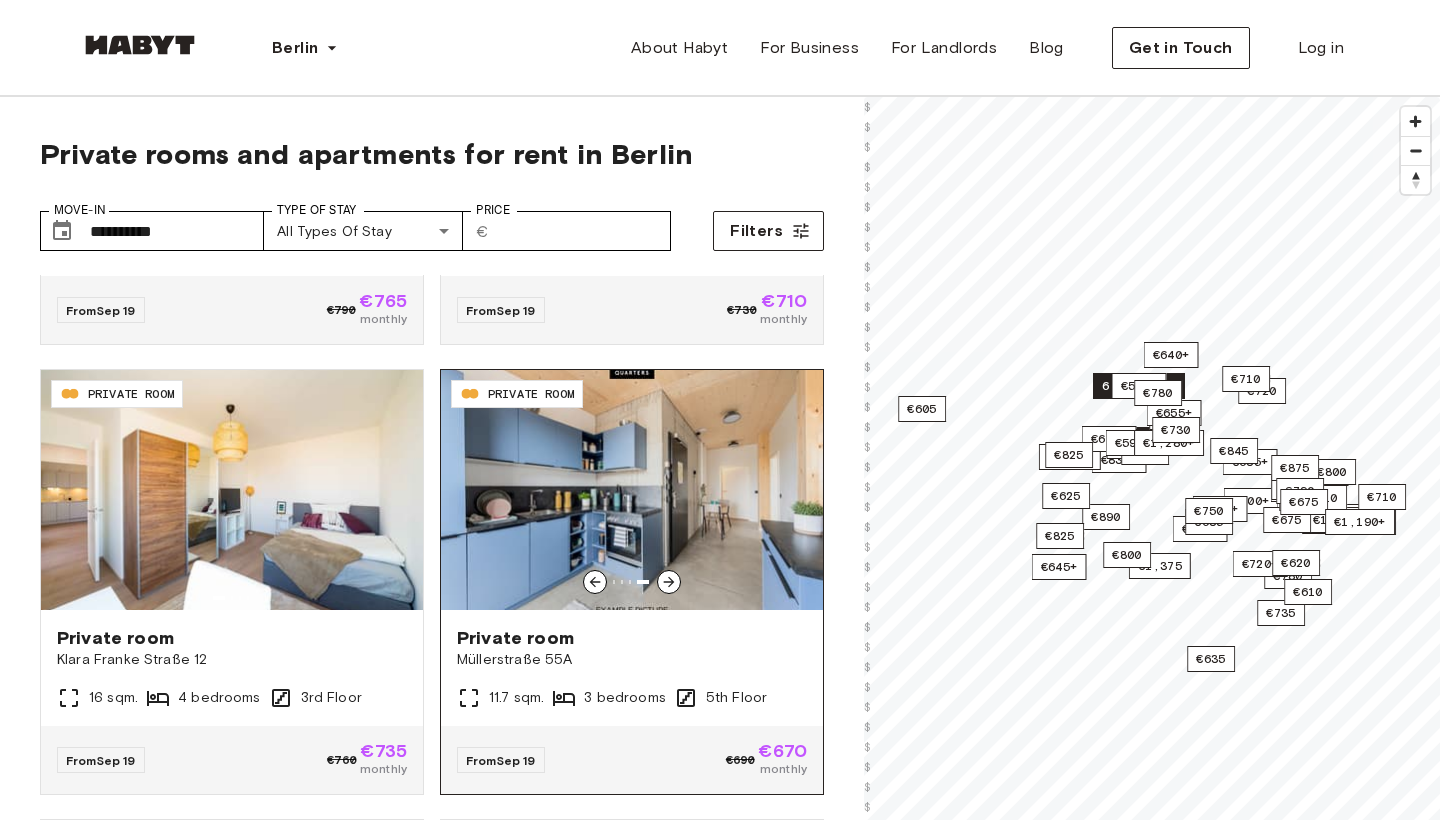 click 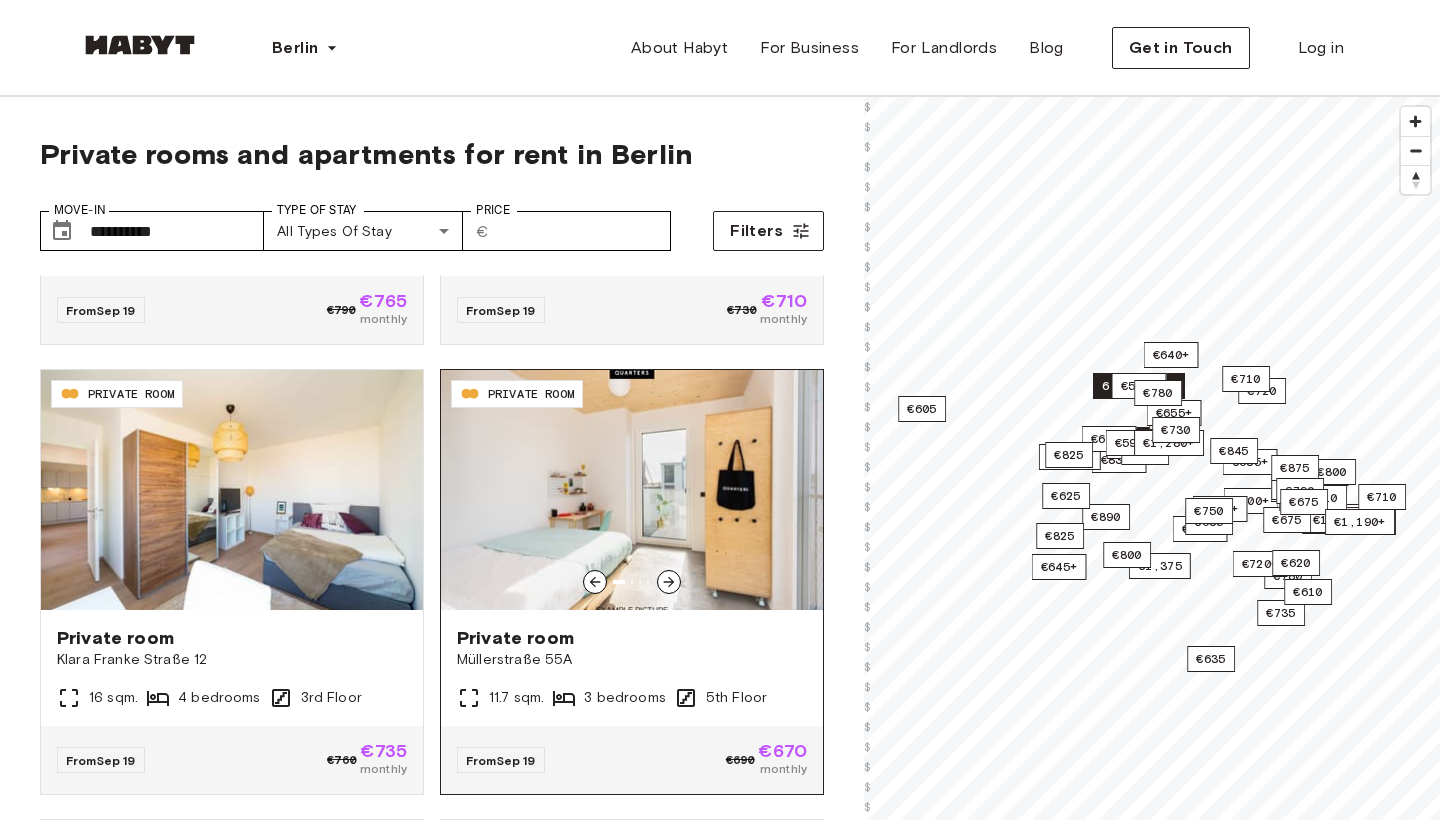 click at bounding box center [632, 490] 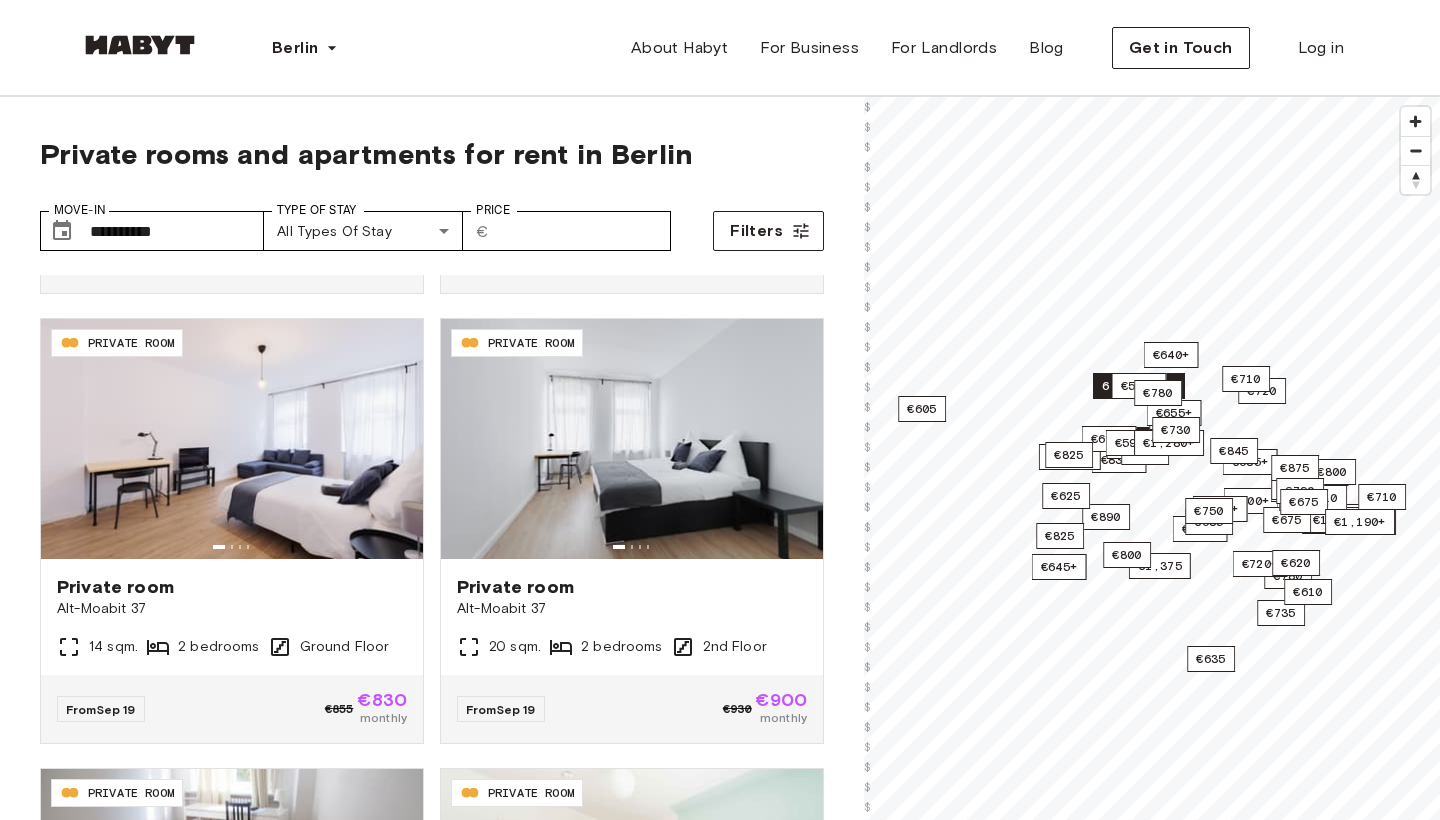 scroll, scrollTop: 3110, scrollLeft: 0, axis: vertical 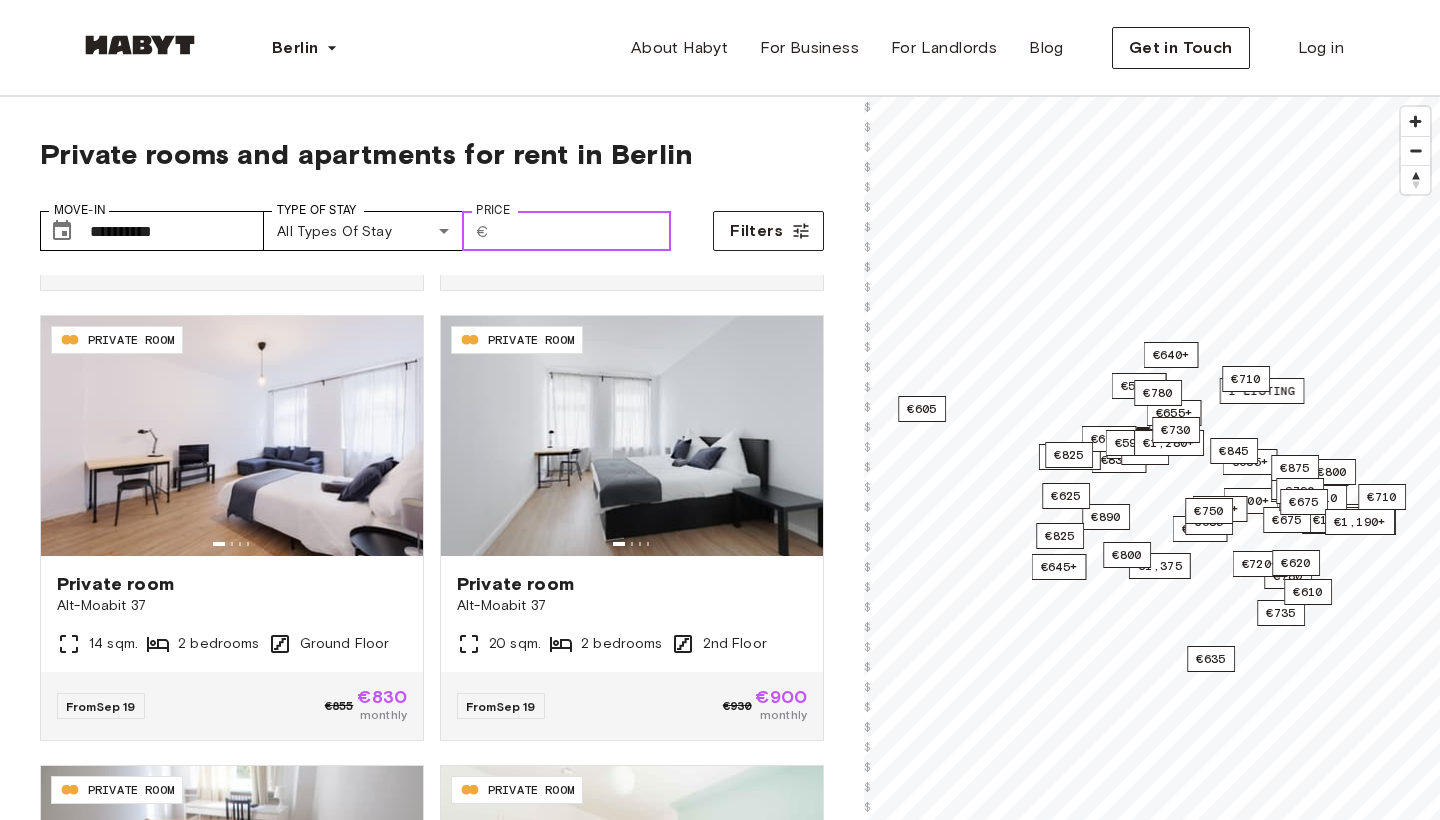 click on "Price" at bounding box center (584, 231) 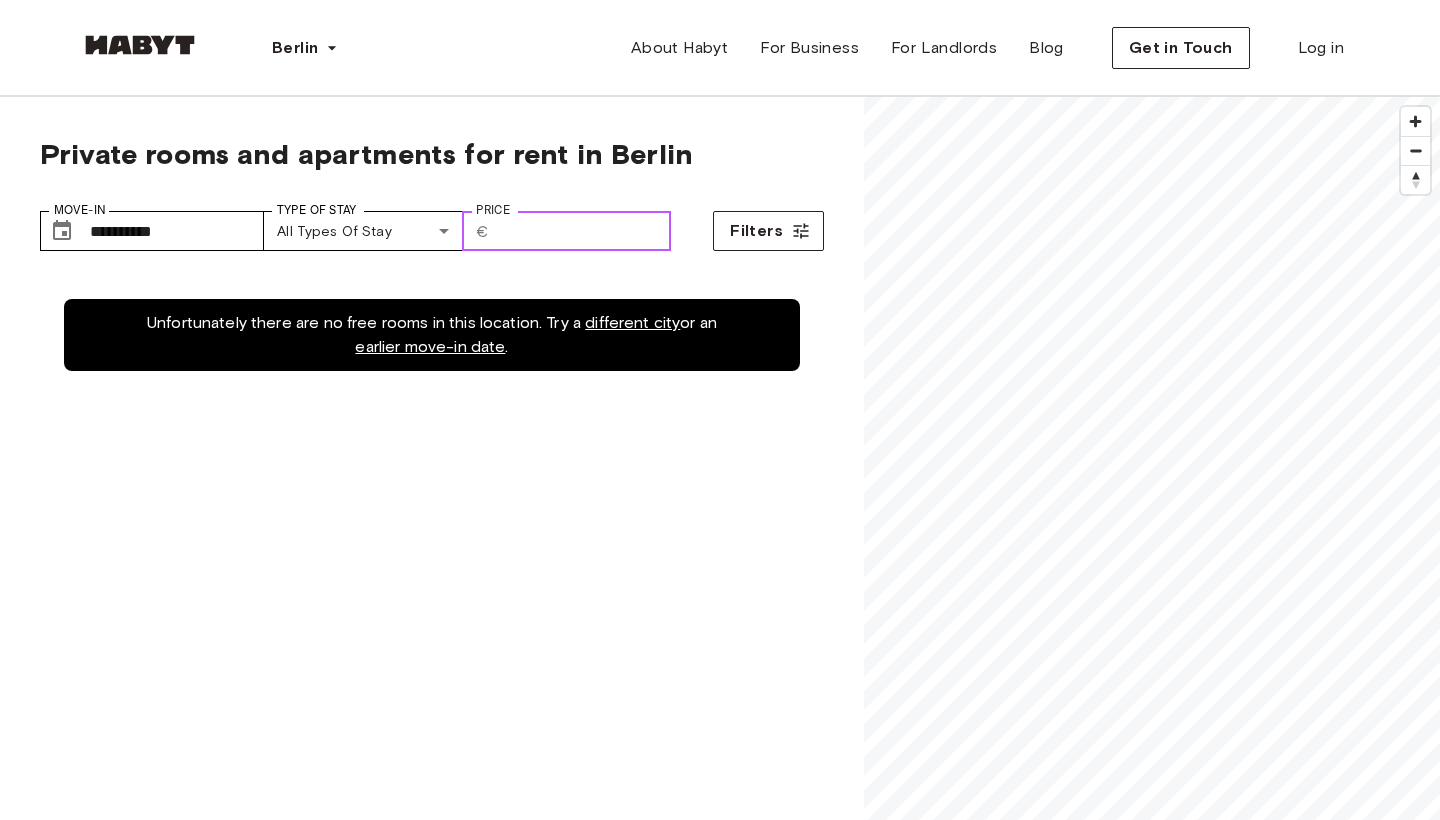 scroll, scrollTop: 0, scrollLeft: 0, axis: both 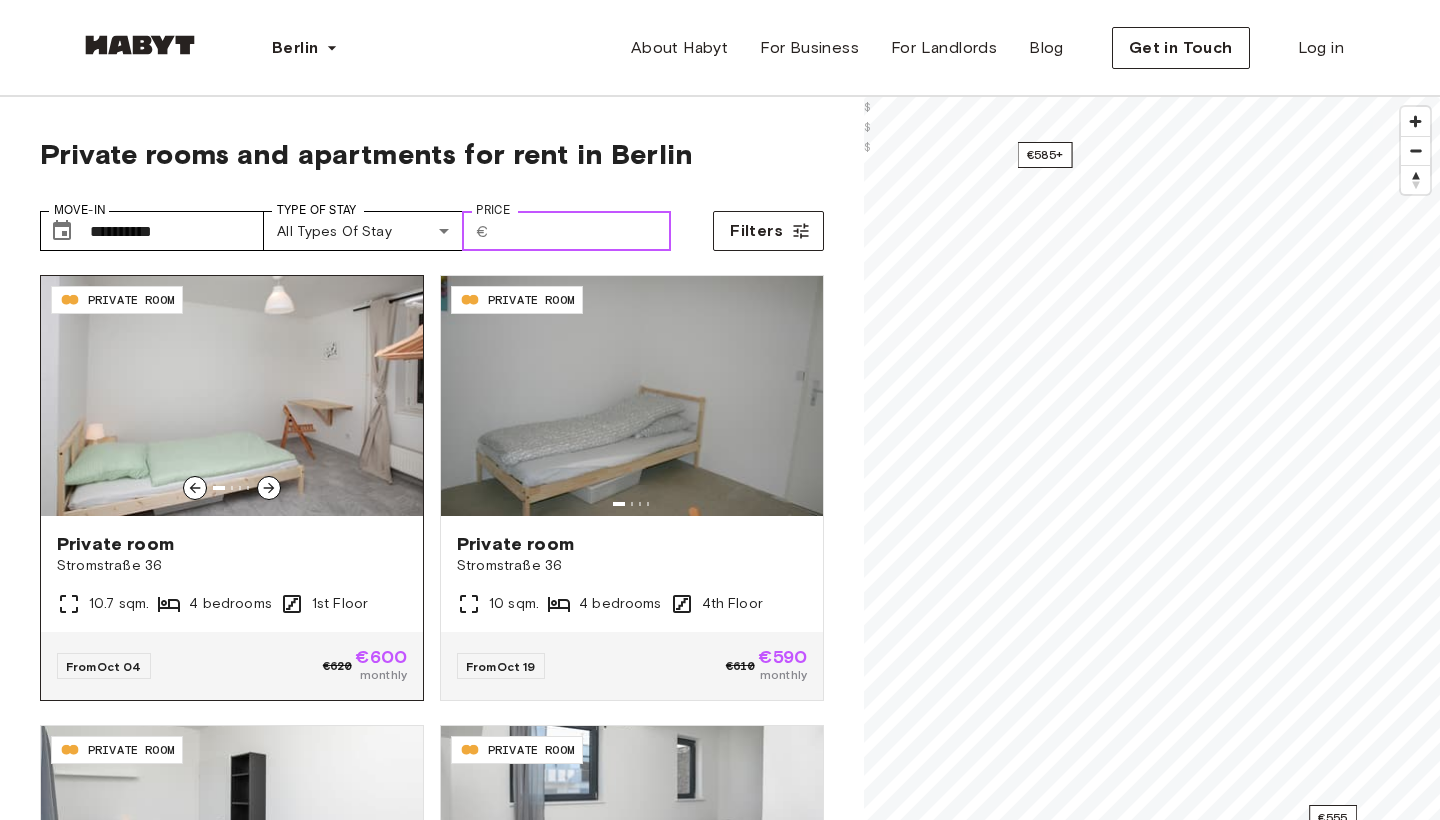 type on "***" 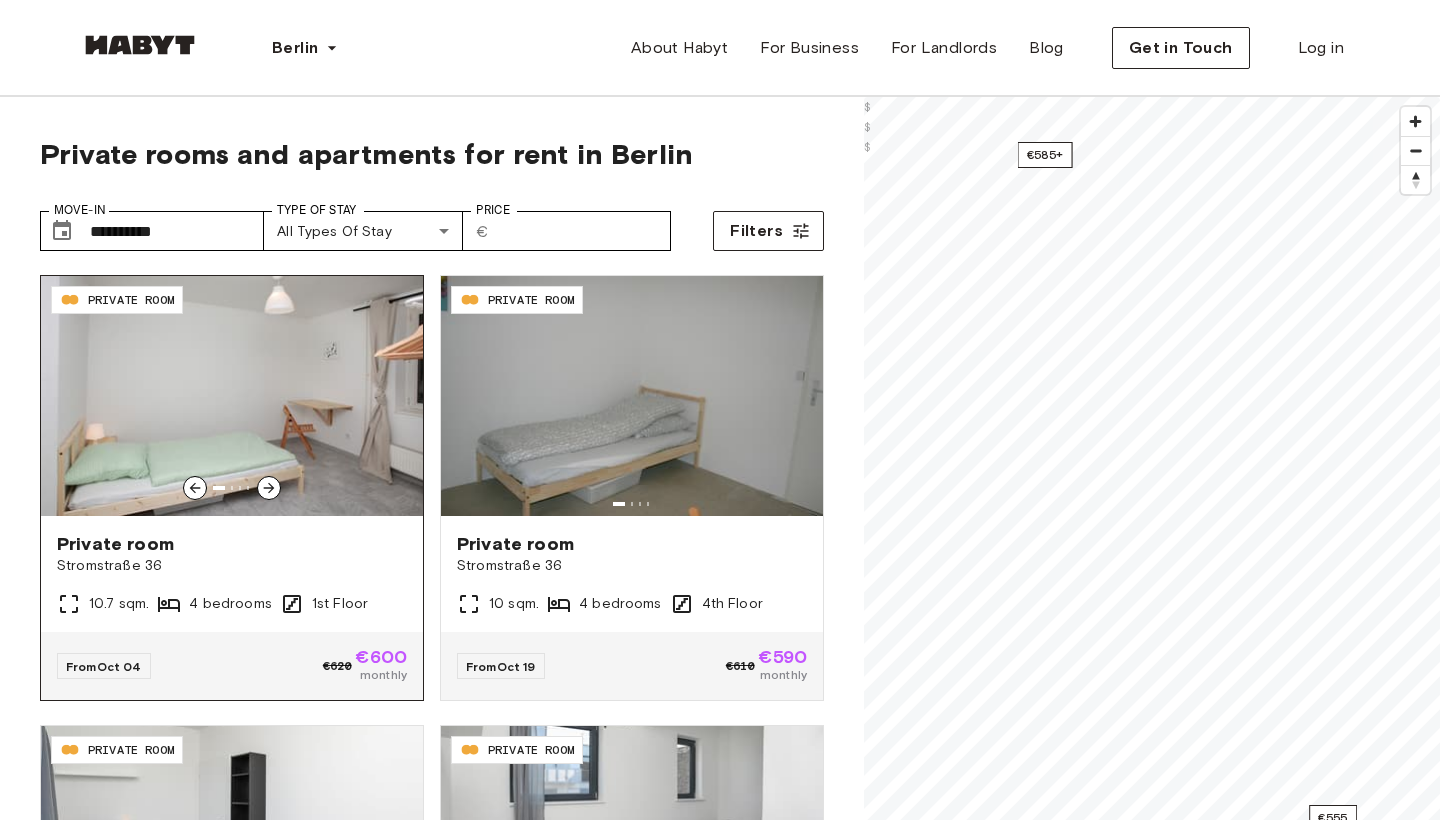 click 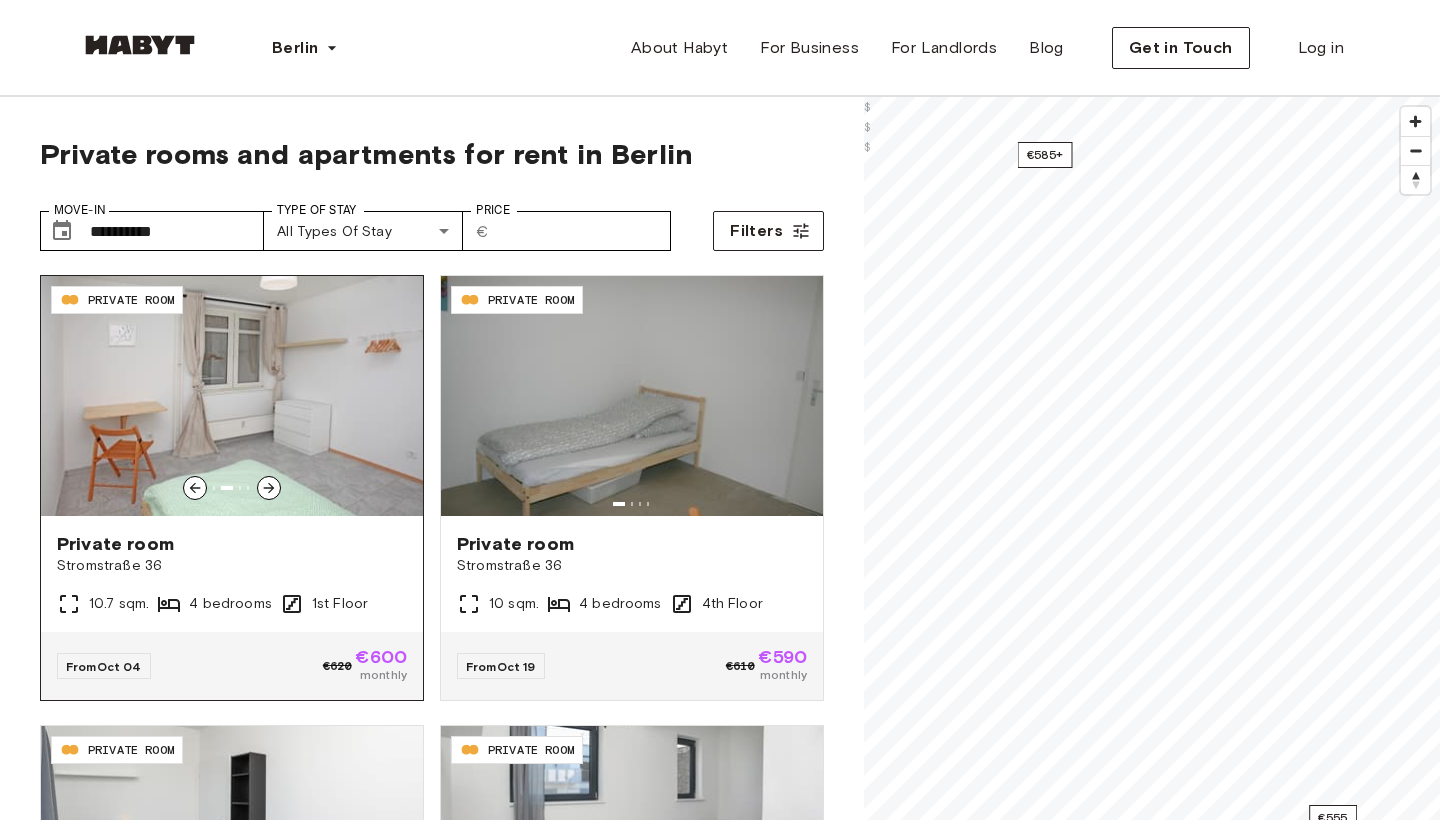 click 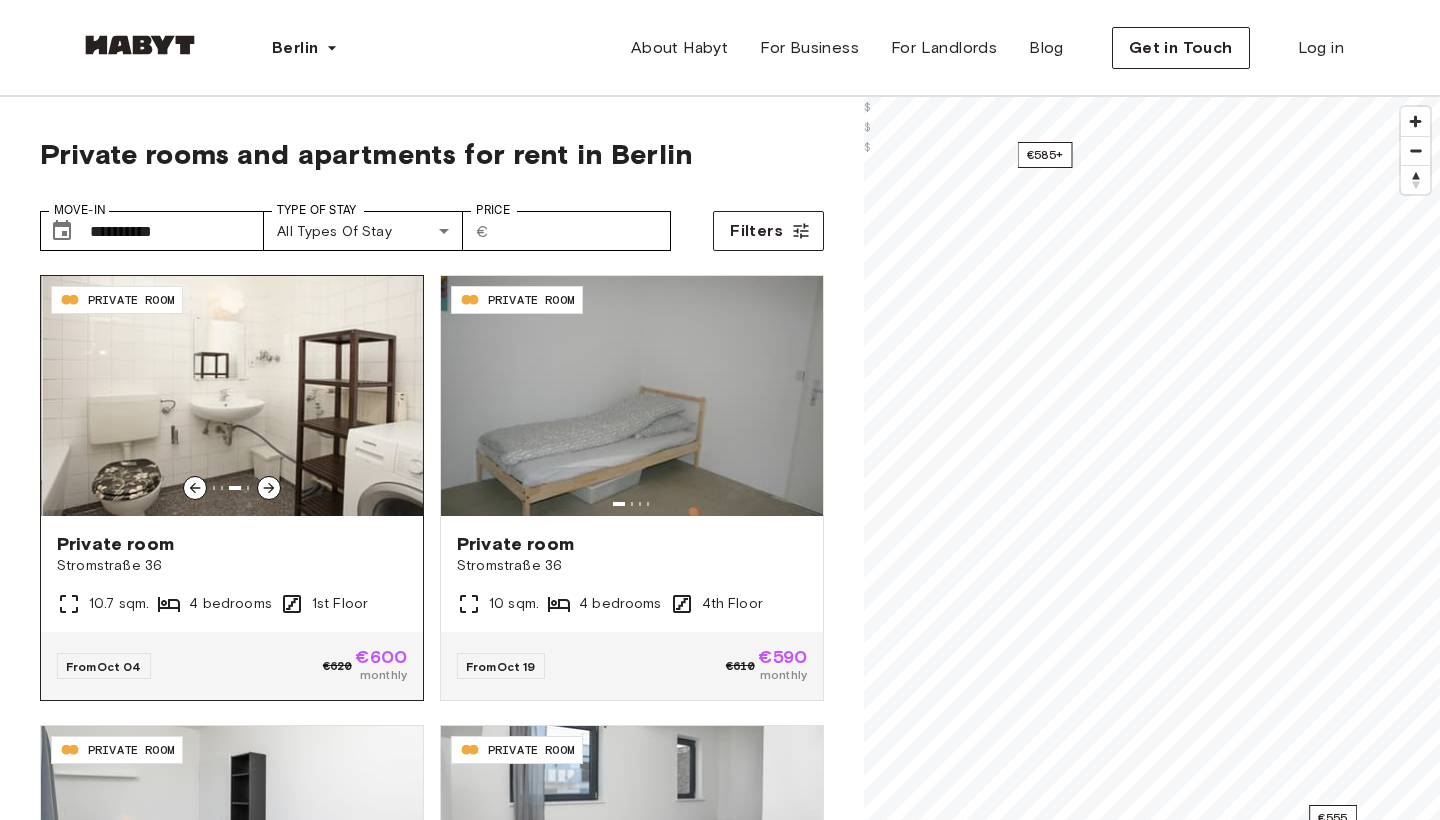 click 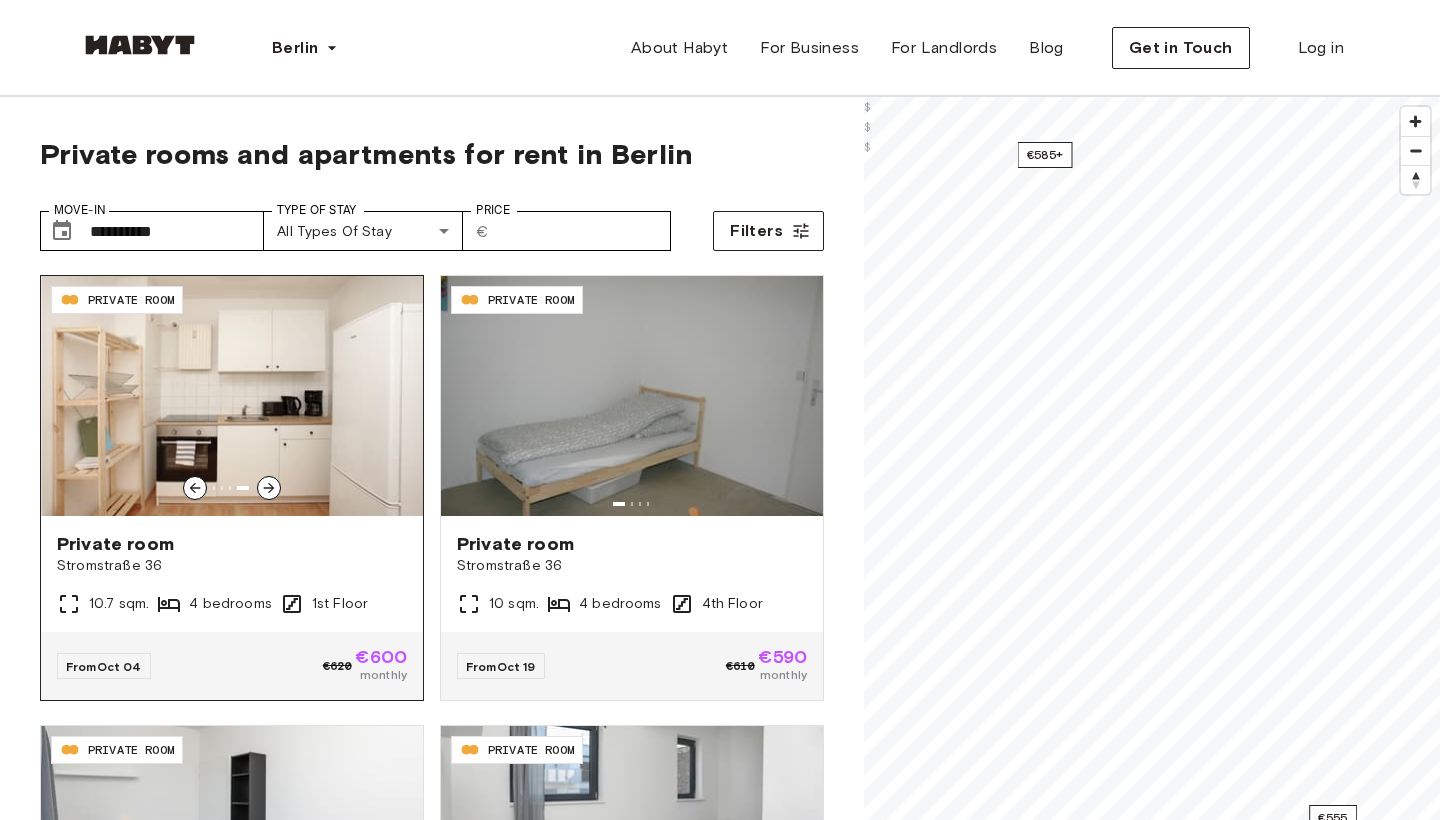 click 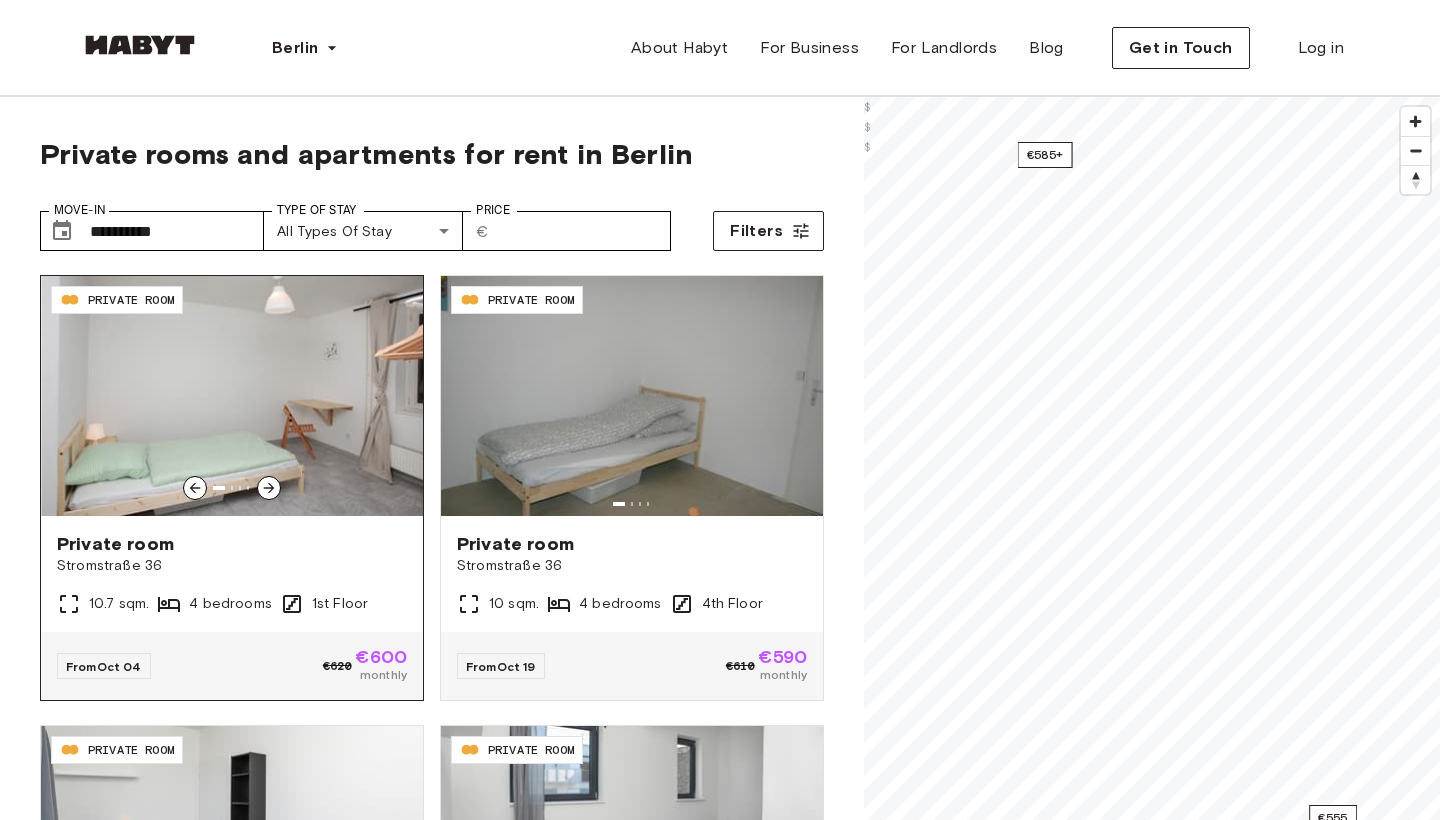 click at bounding box center (232, 396) 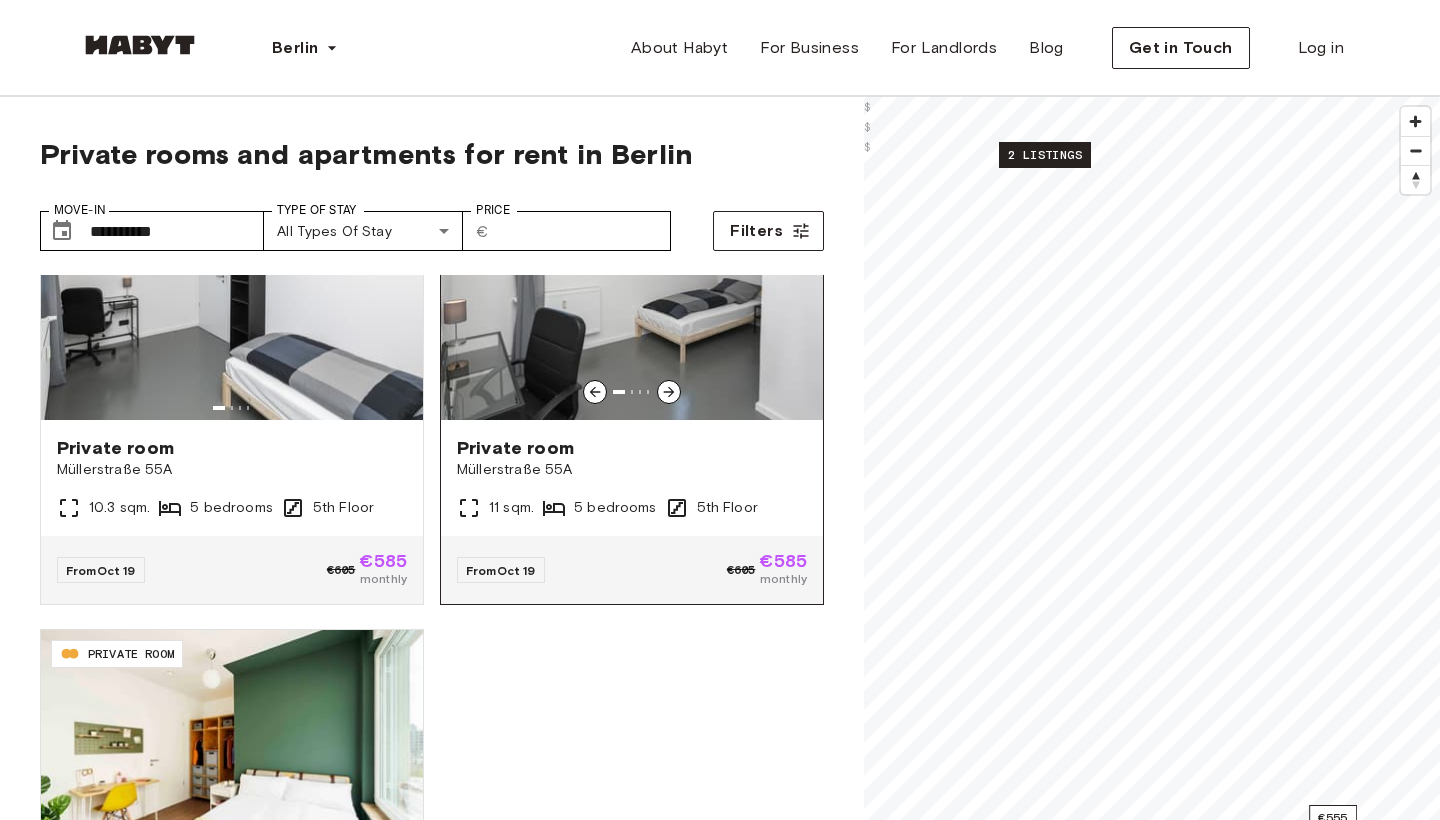 scroll, scrollTop: 546, scrollLeft: 0, axis: vertical 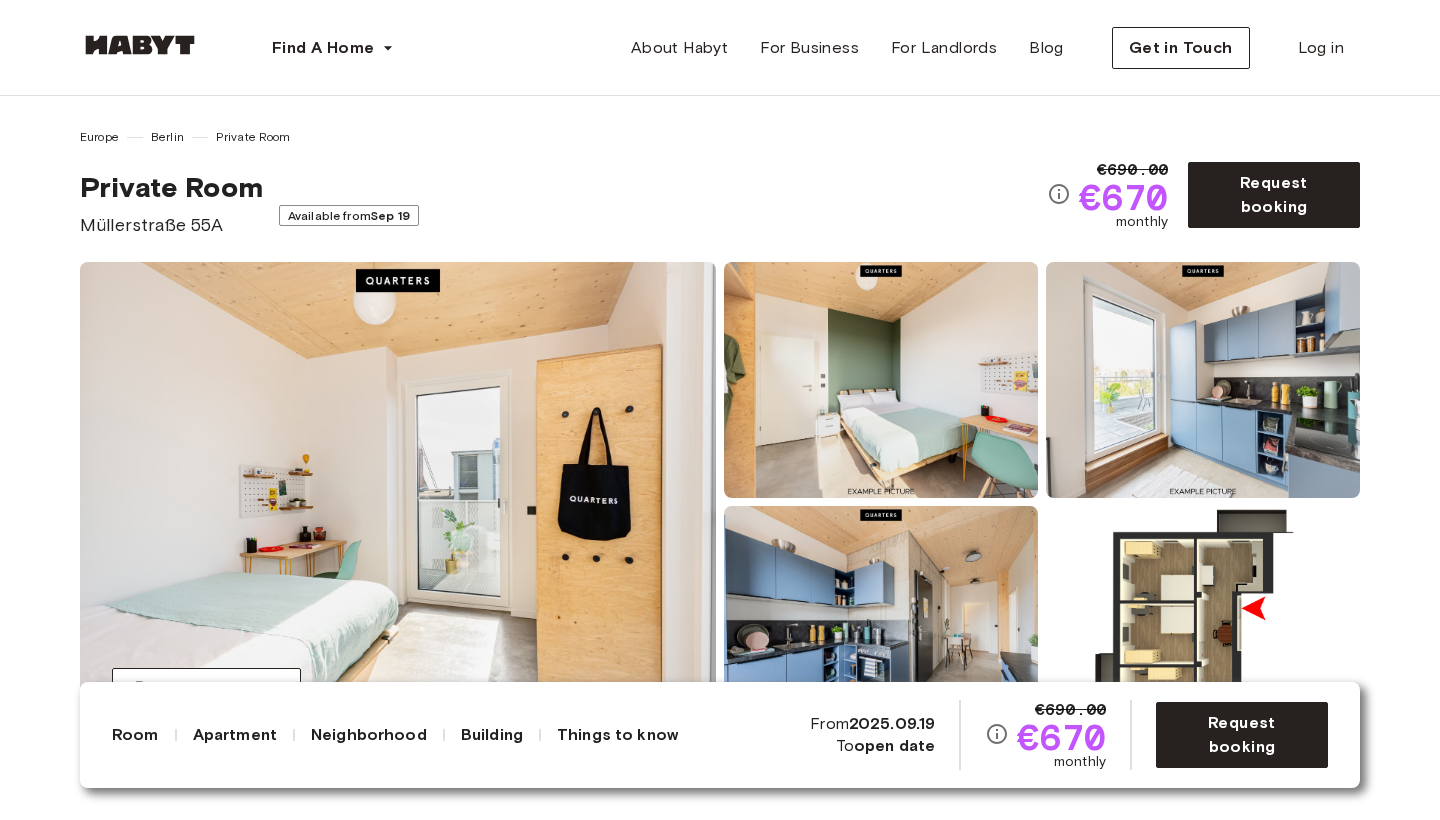 click at bounding box center [398, 502] 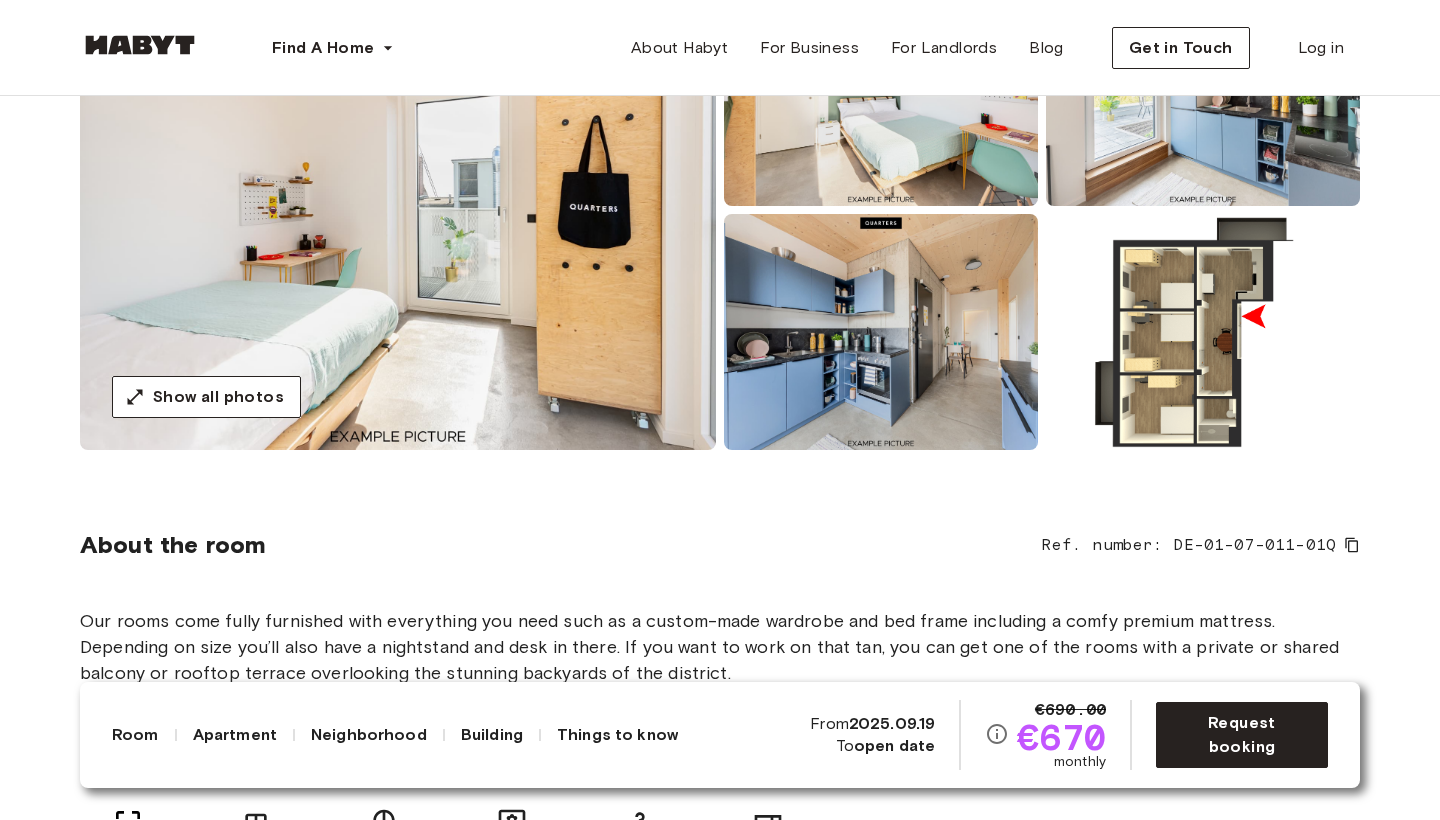 scroll, scrollTop: 319, scrollLeft: 0, axis: vertical 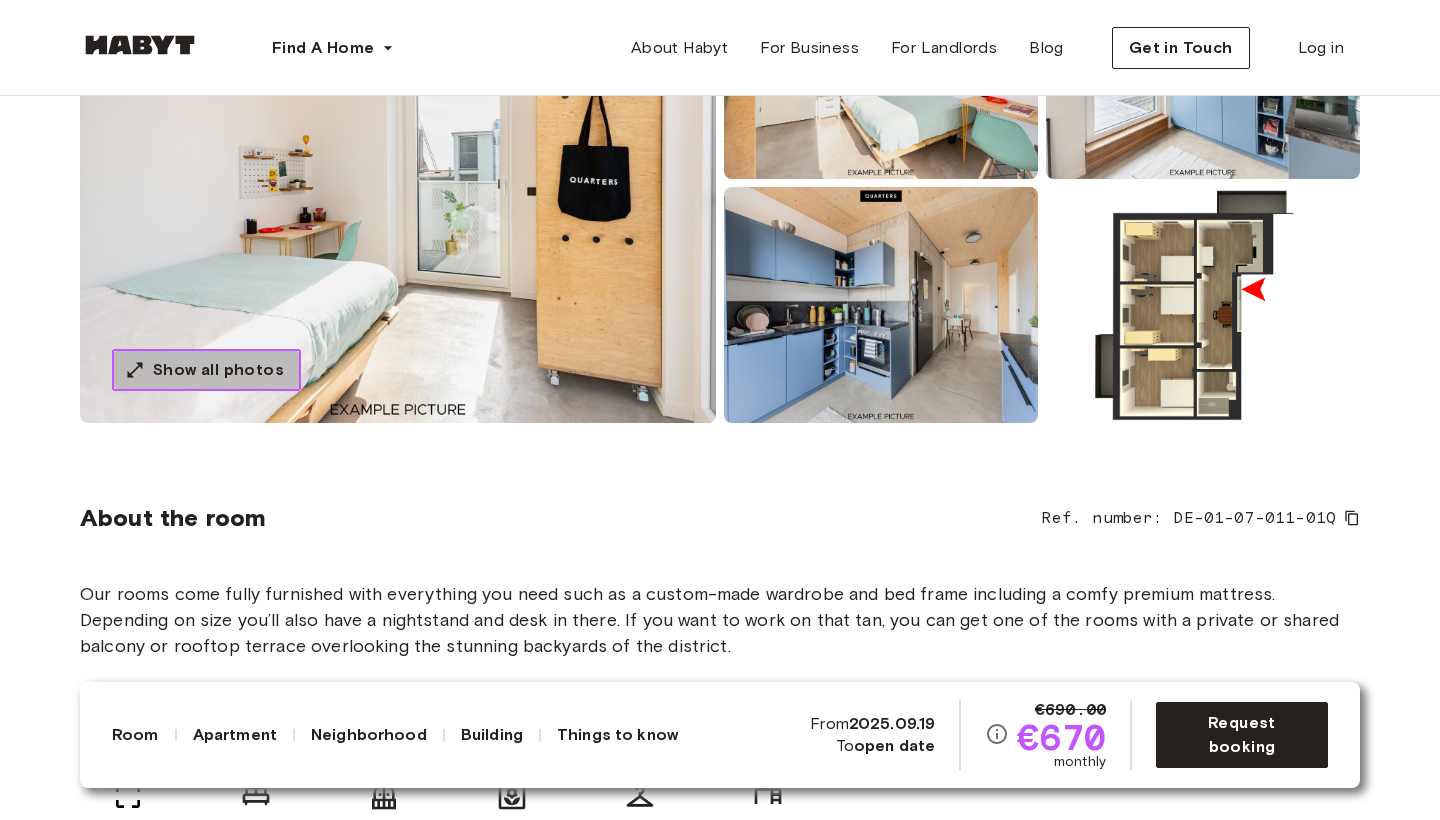 click on "Show all photos" at bounding box center [218, 370] 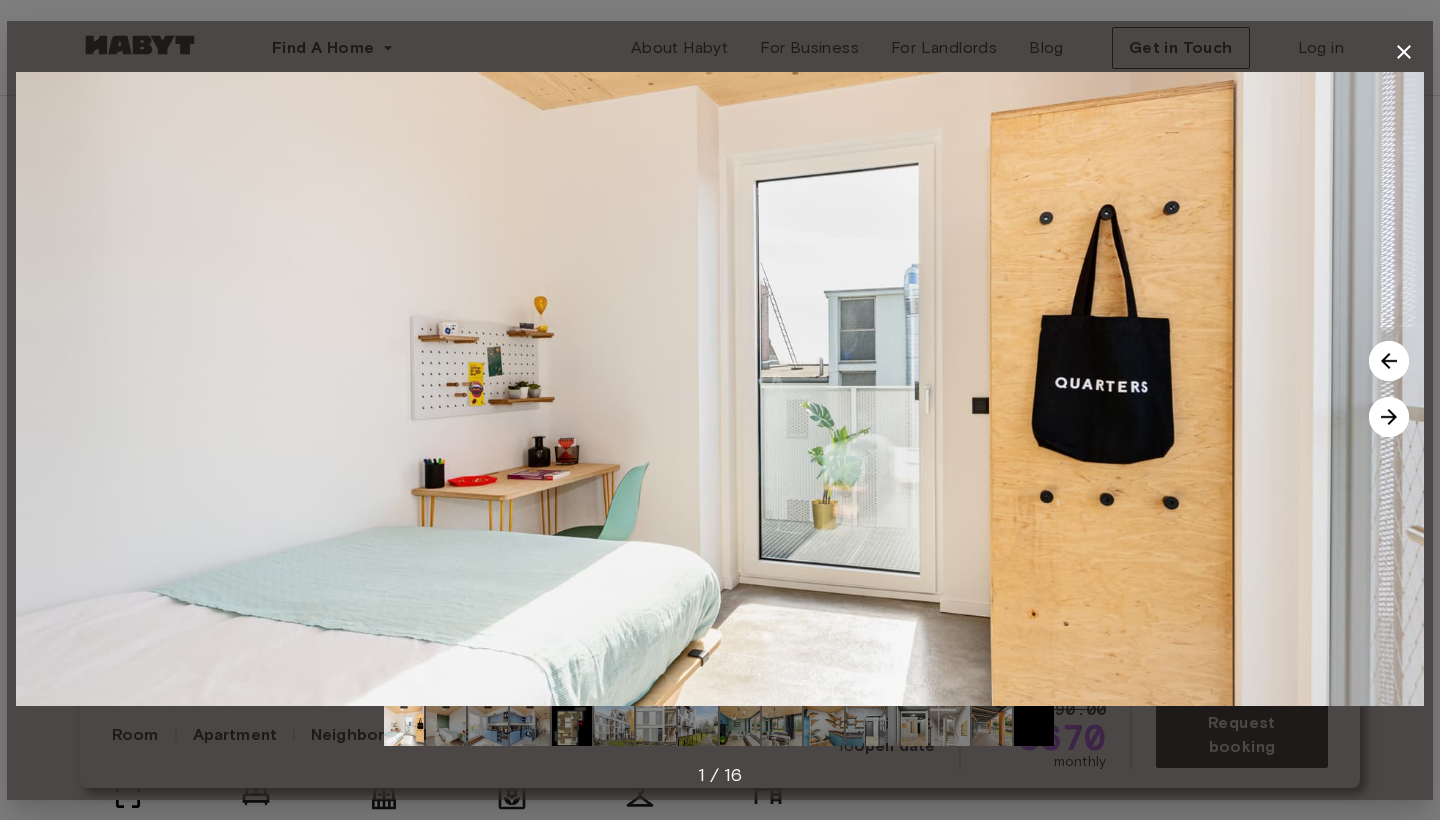 click 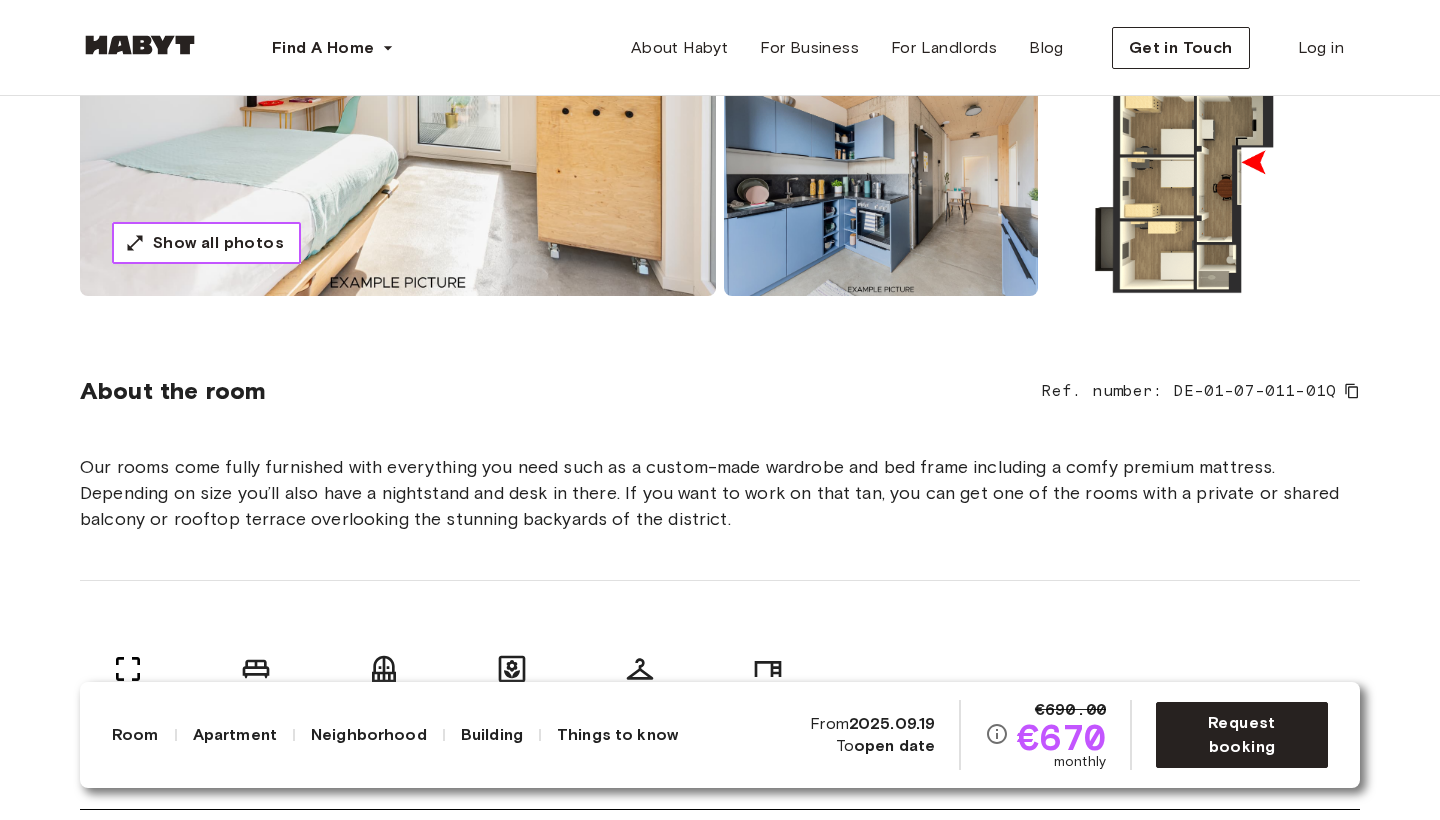 scroll, scrollTop: 538, scrollLeft: 0, axis: vertical 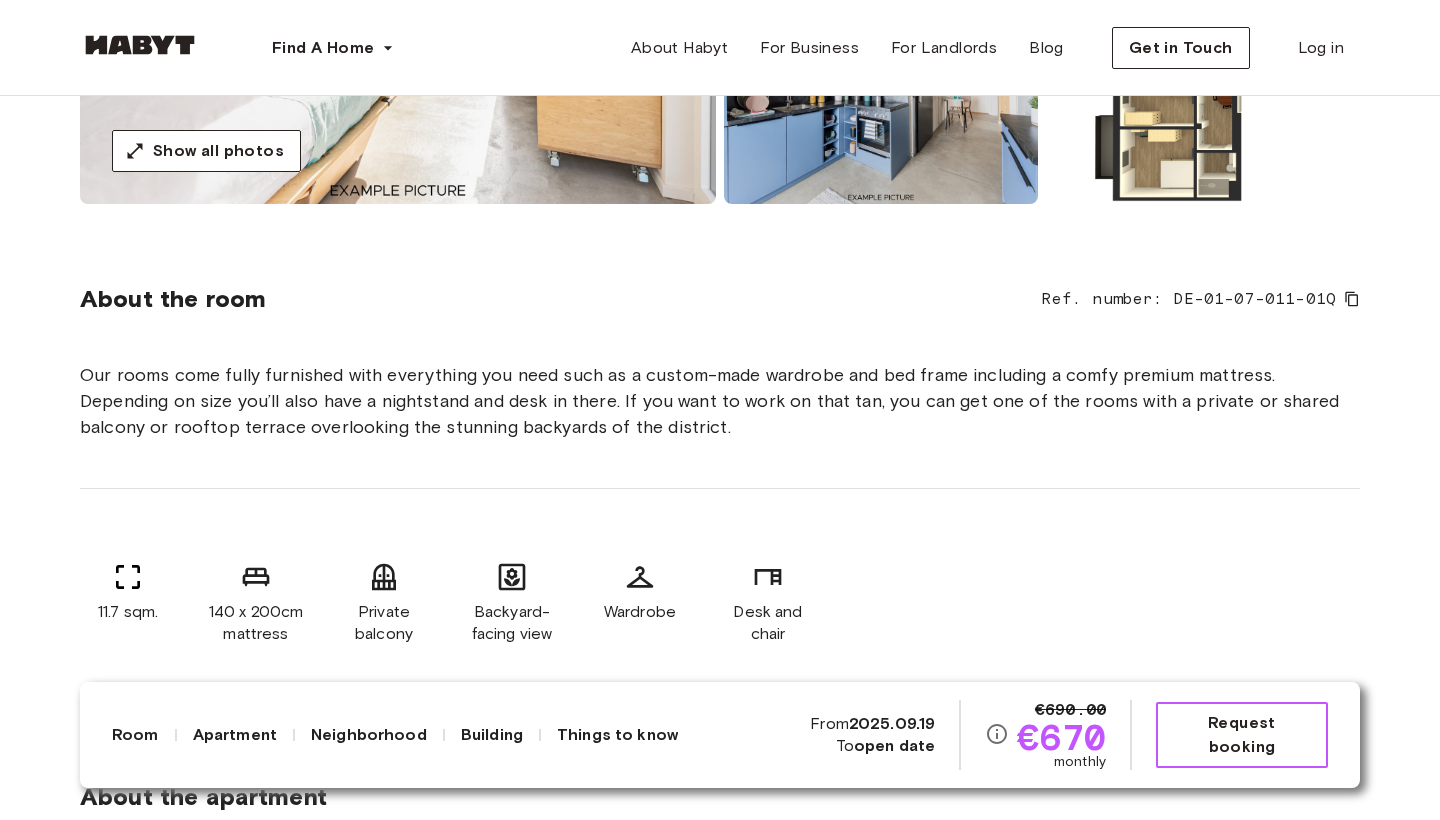 click on "Request booking" at bounding box center [1242, 735] 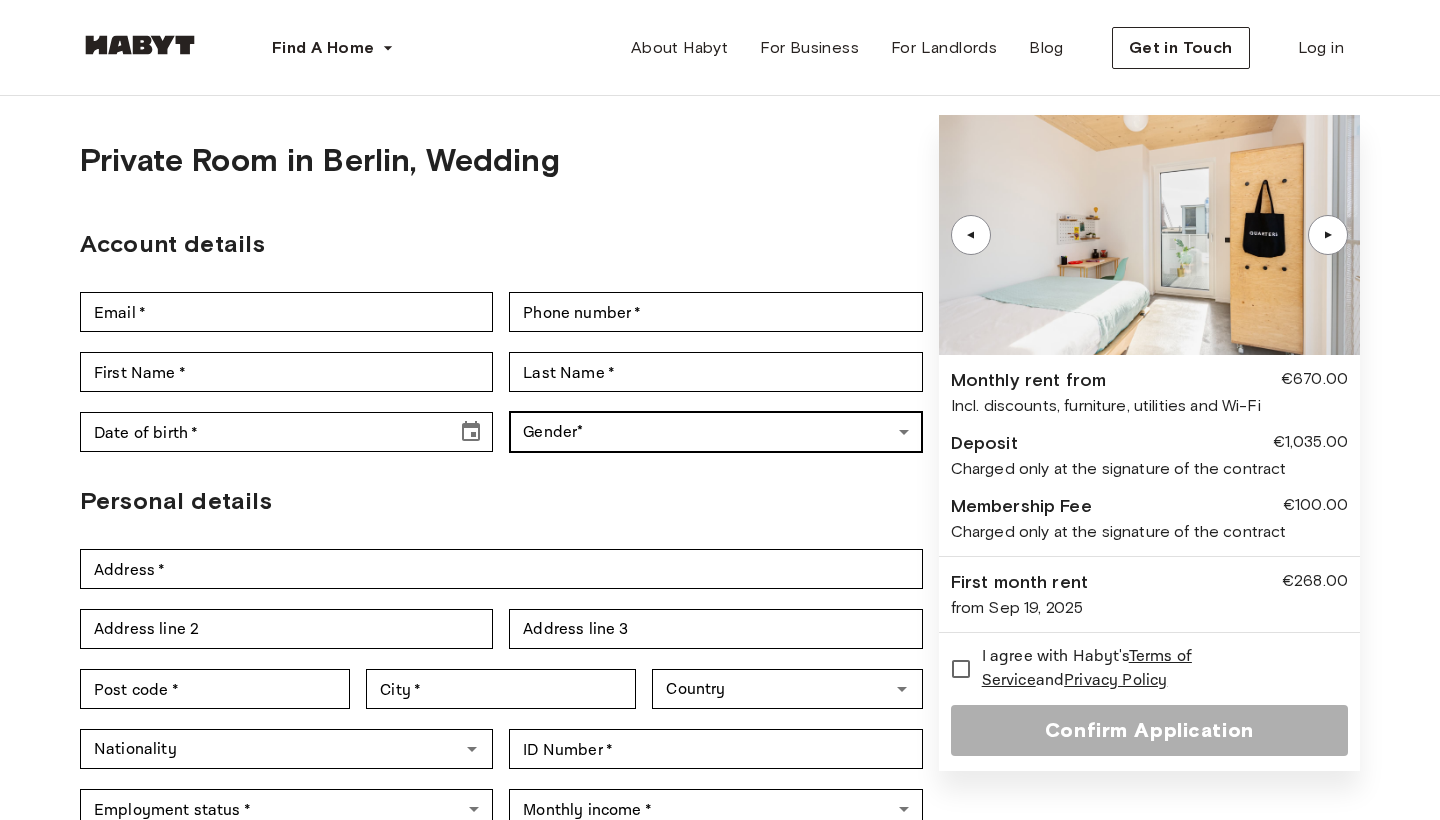 scroll, scrollTop: 38, scrollLeft: 0, axis: vertical 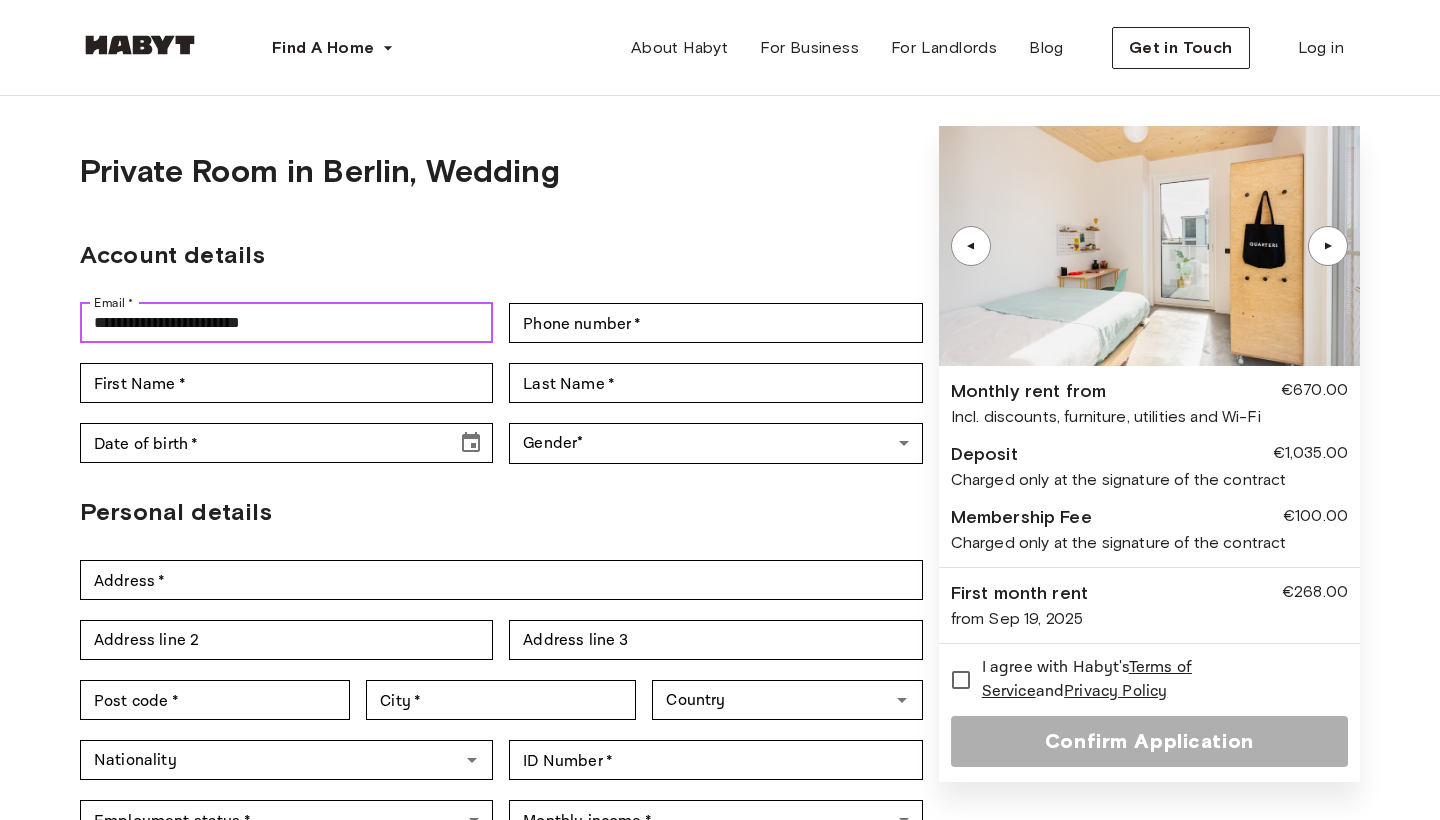 type on "**********" 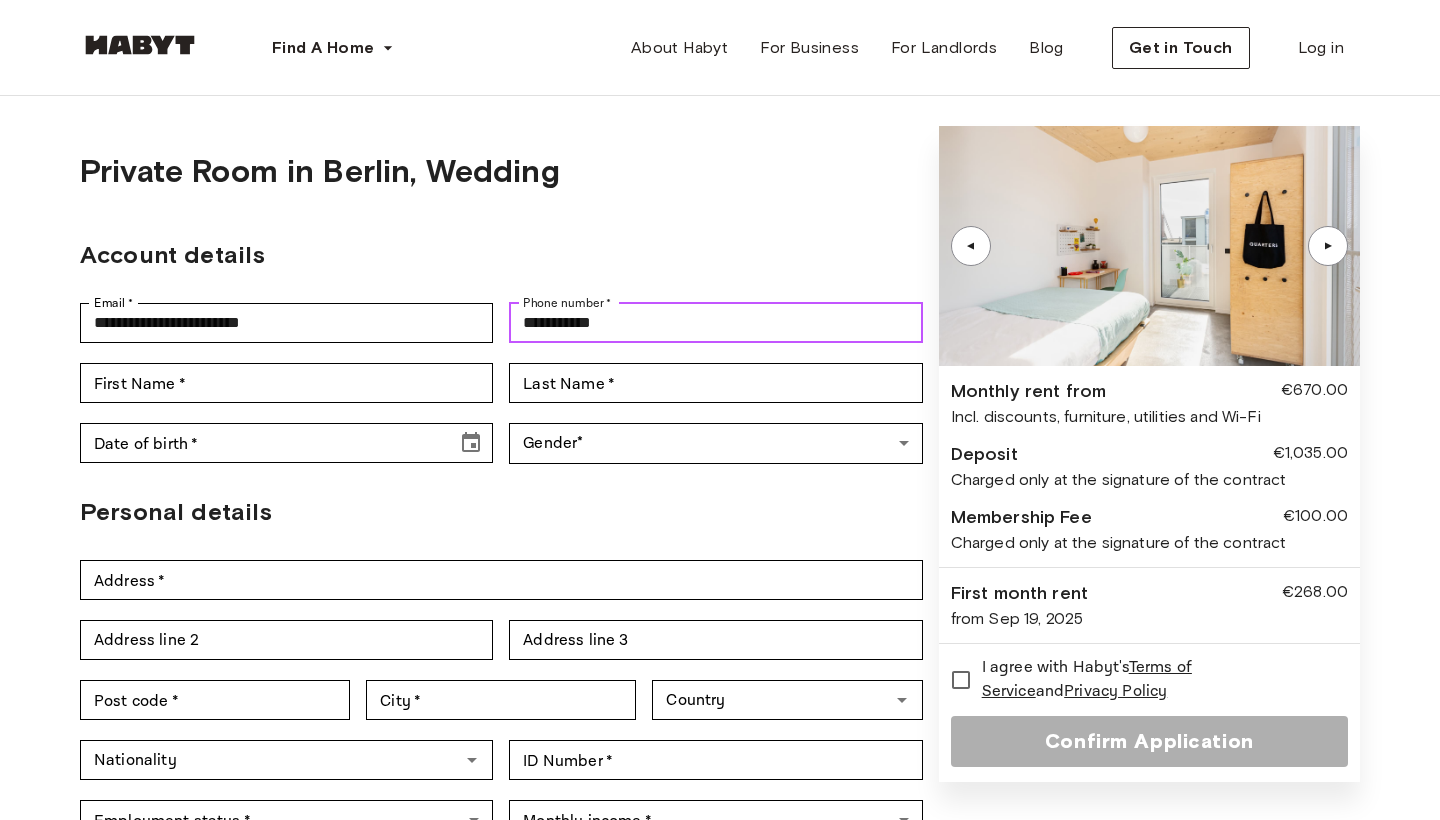click on "**********" at bounding box center [715, 323] 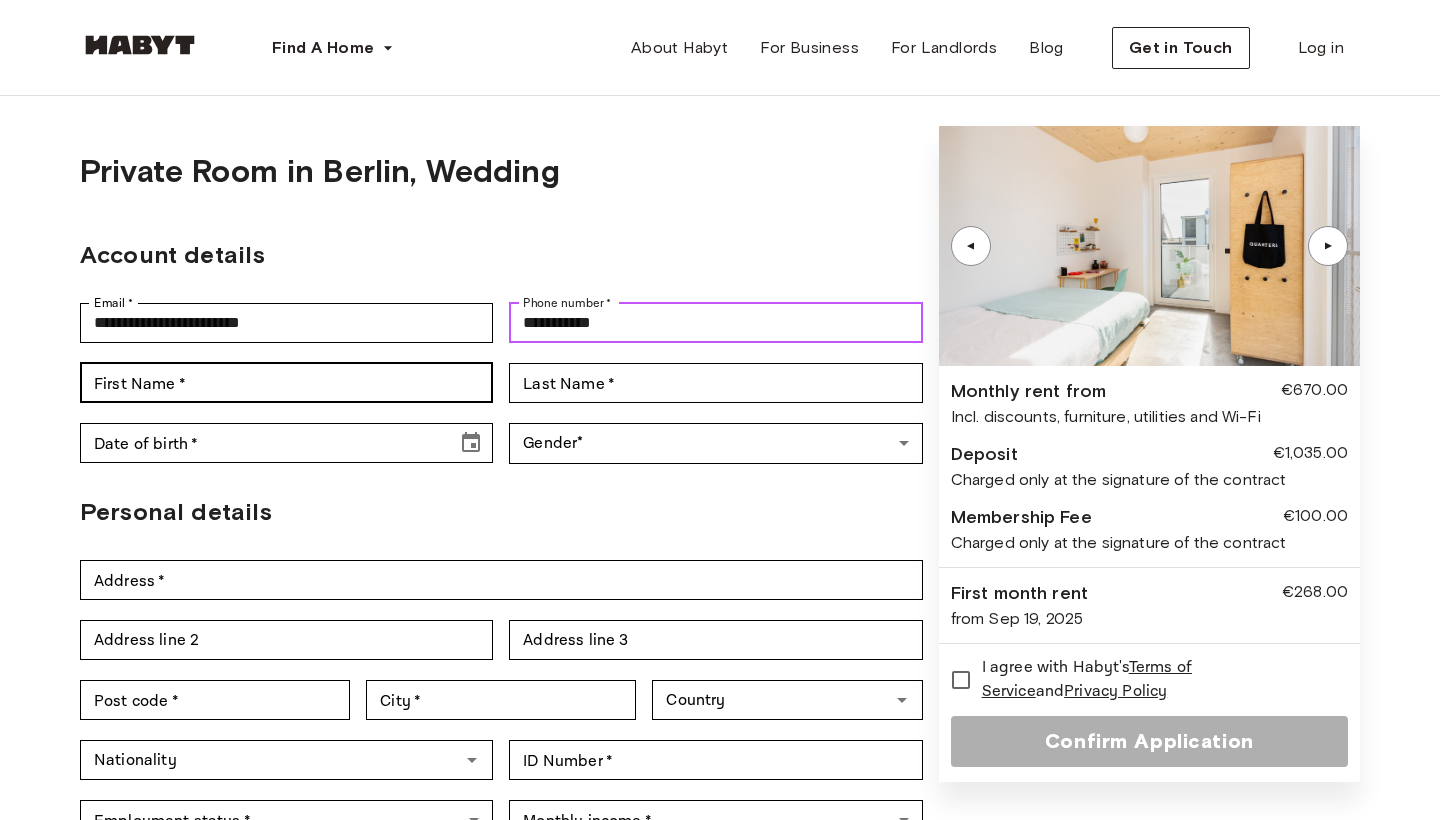 type on "**********" 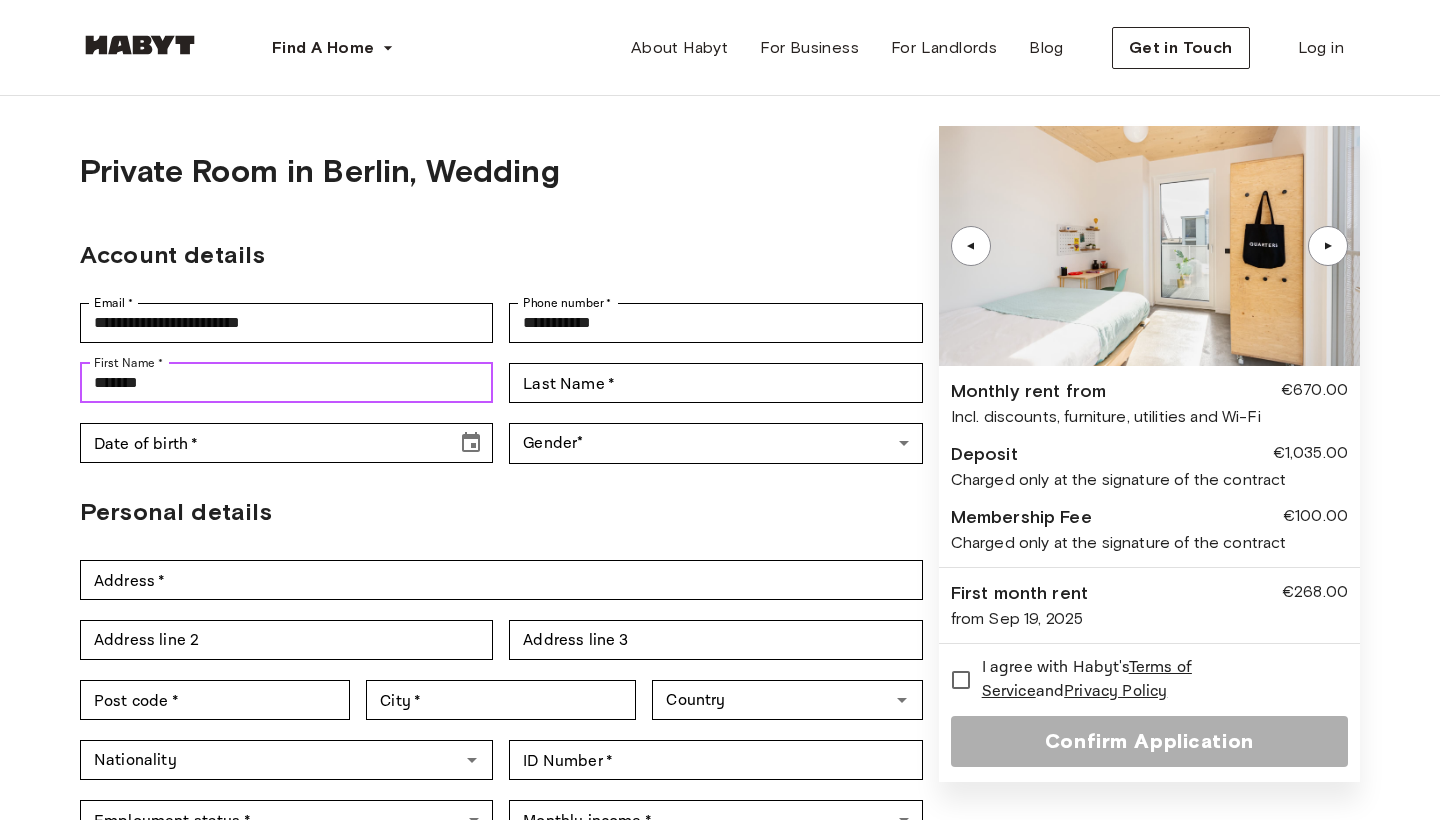 type on "******" 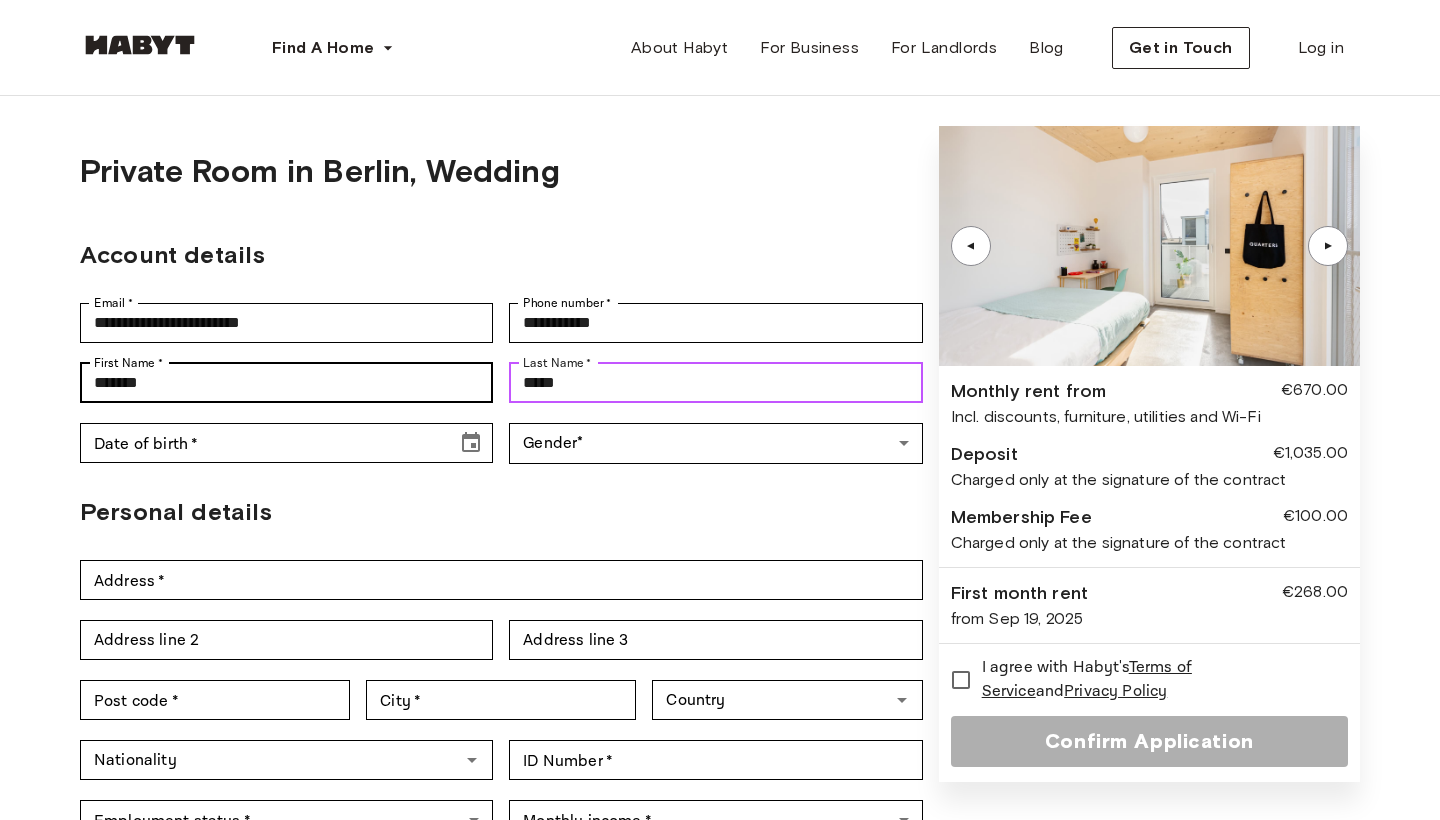 type on "*****" 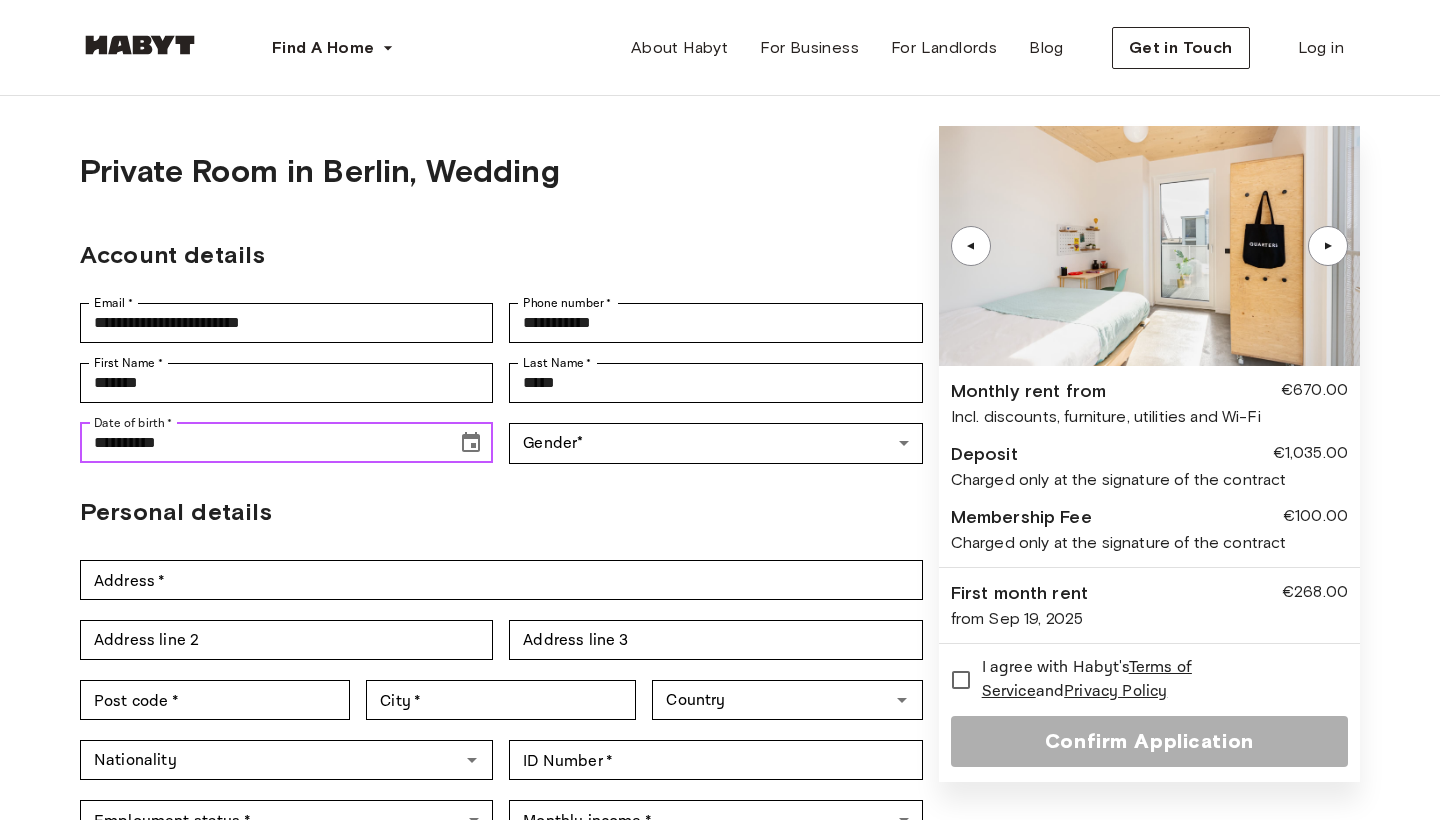 type on "**********" 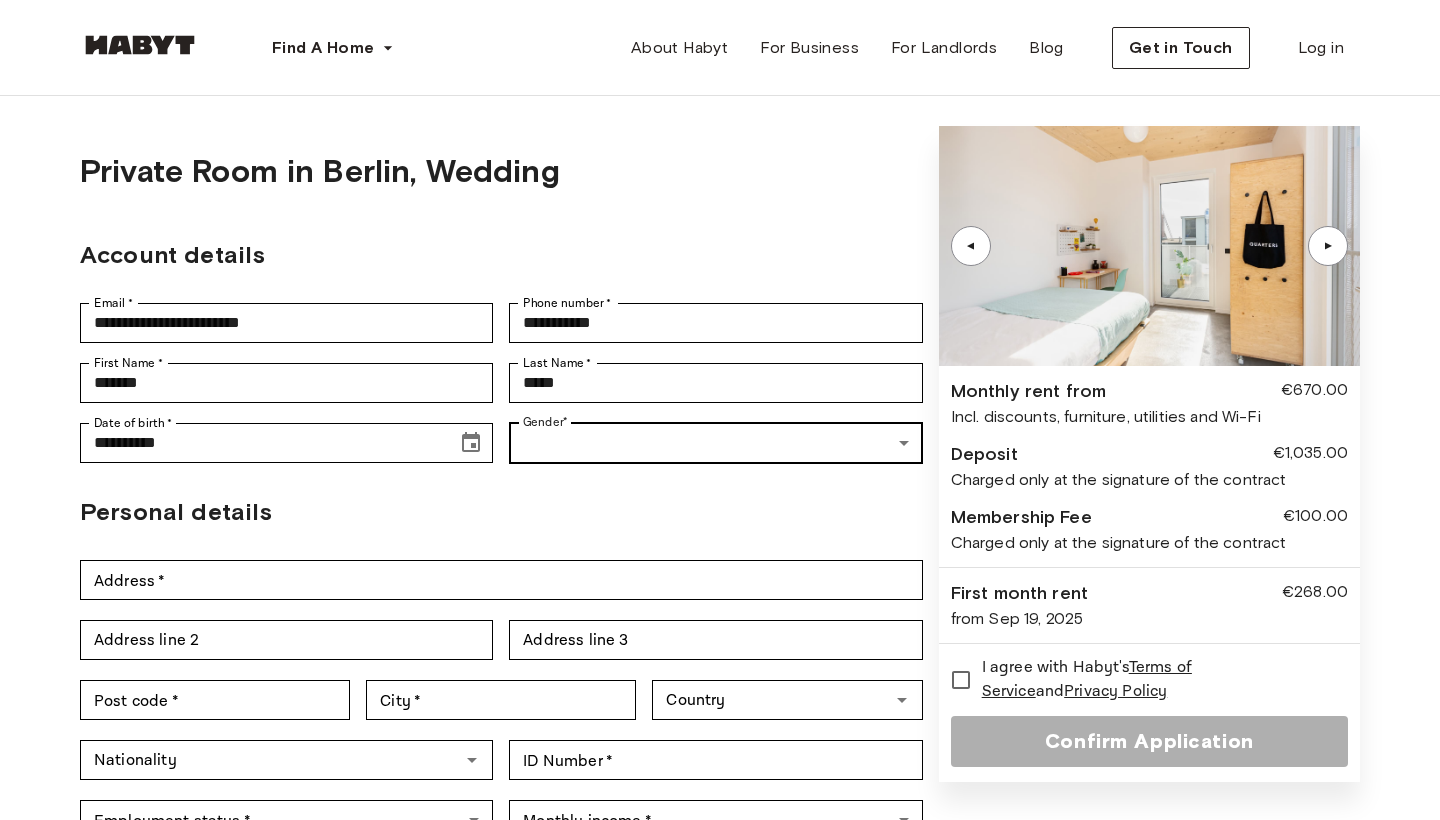 click on "**********" at bounding box center (720, 880) 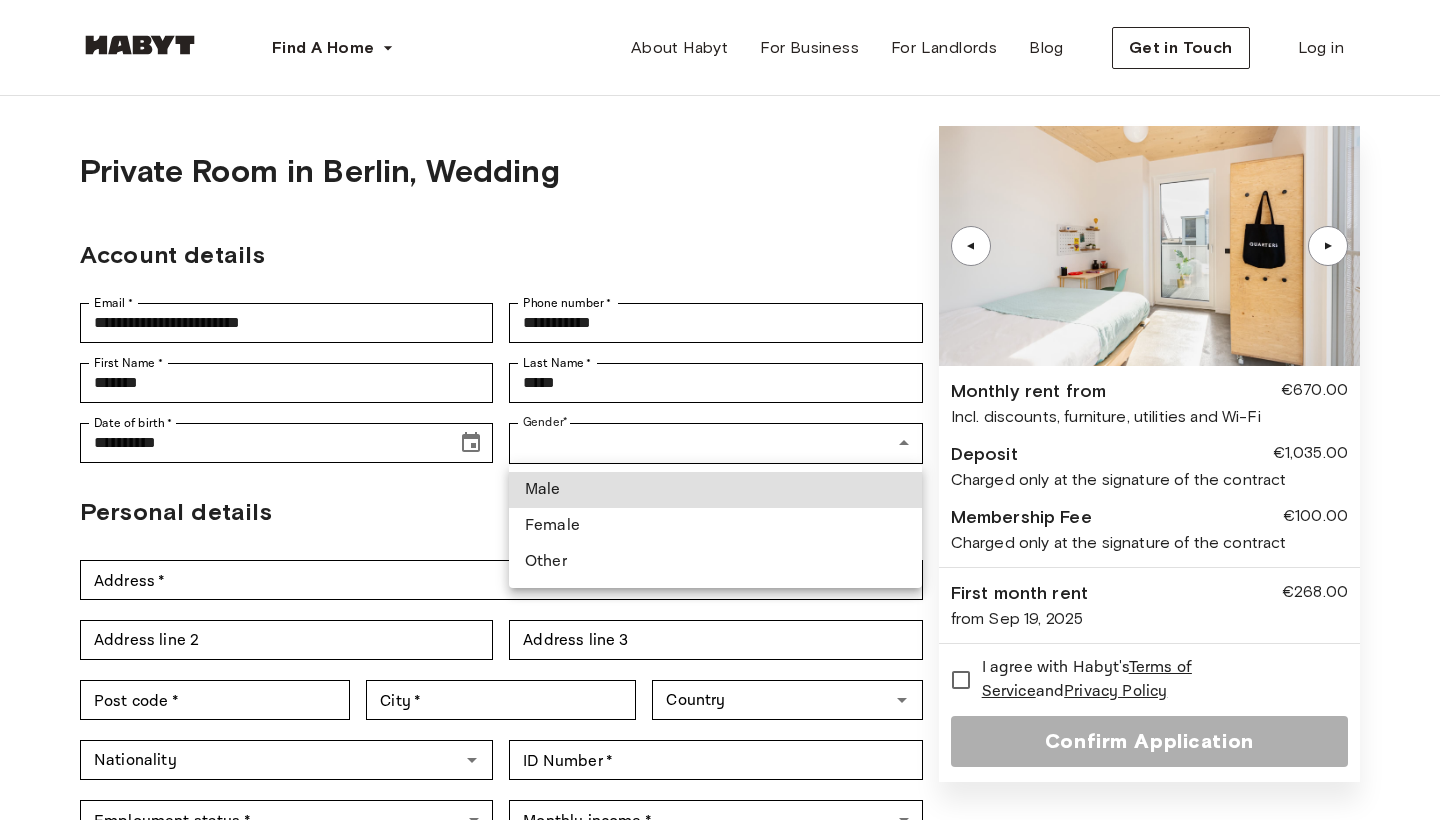 click on "Male" at bounding box center (715, 490) 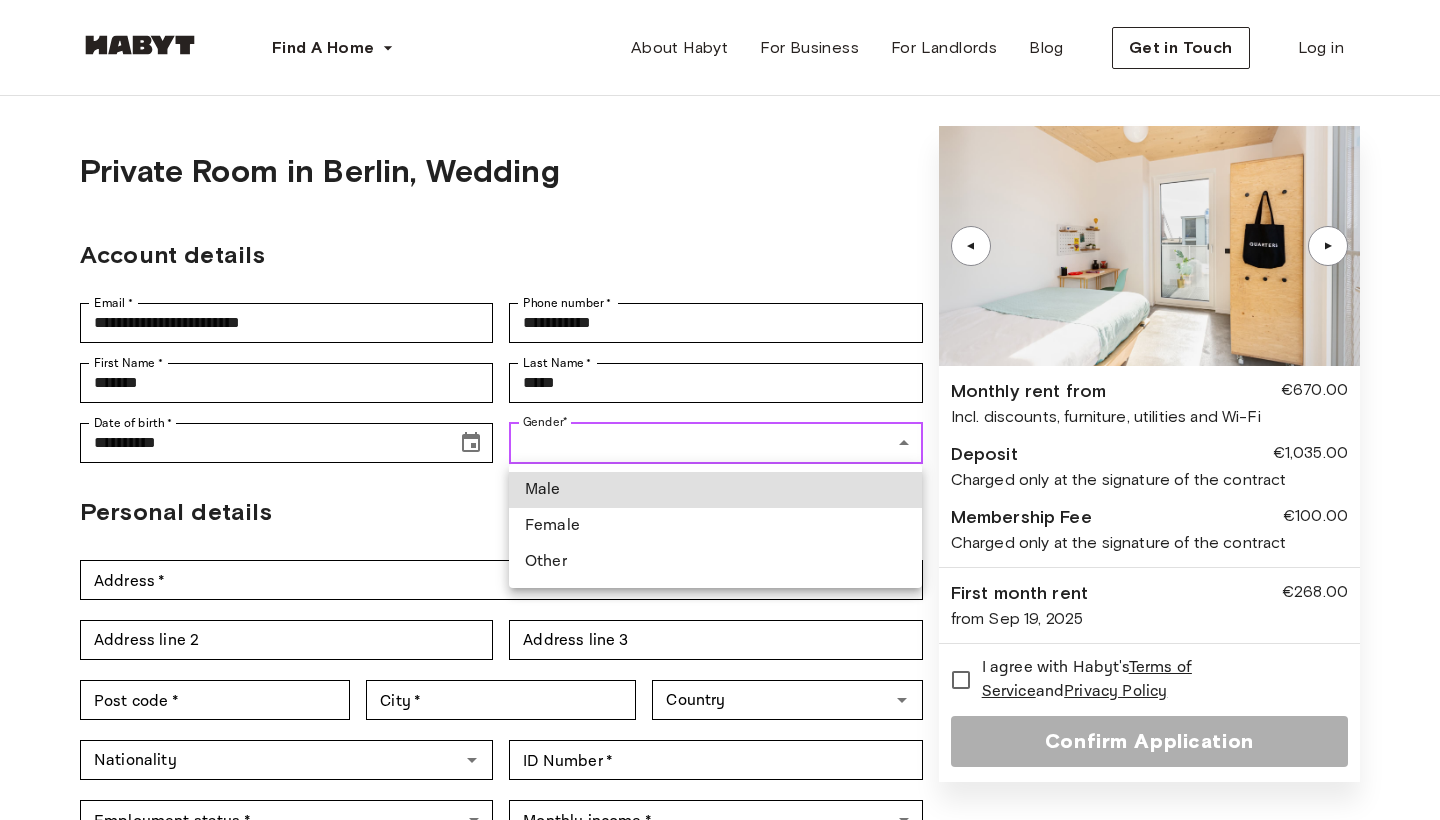 type on "****" 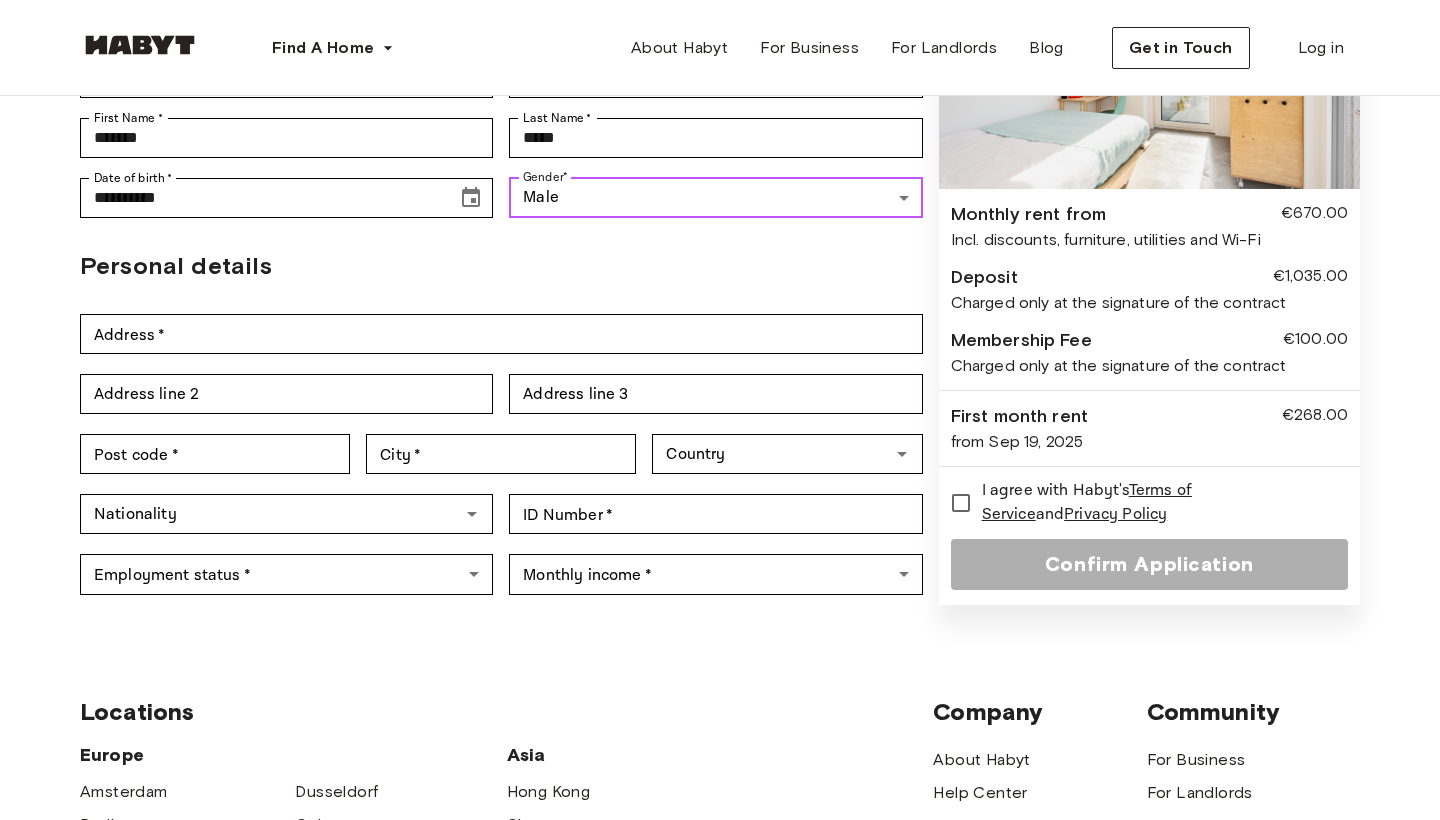 scroll, scrollTop: 283, scrollLeft: 0, axis: vertical 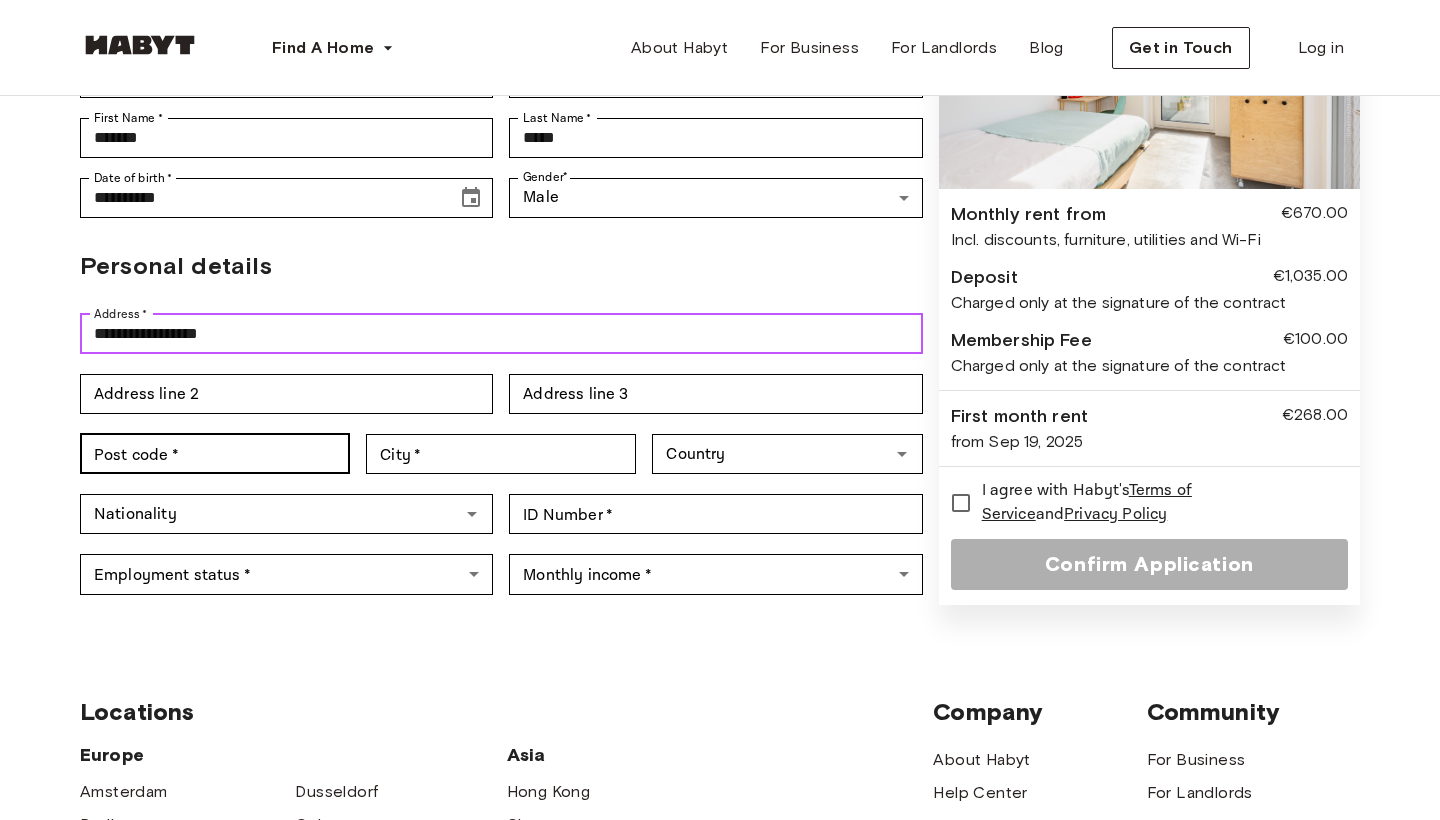 type on "**********" 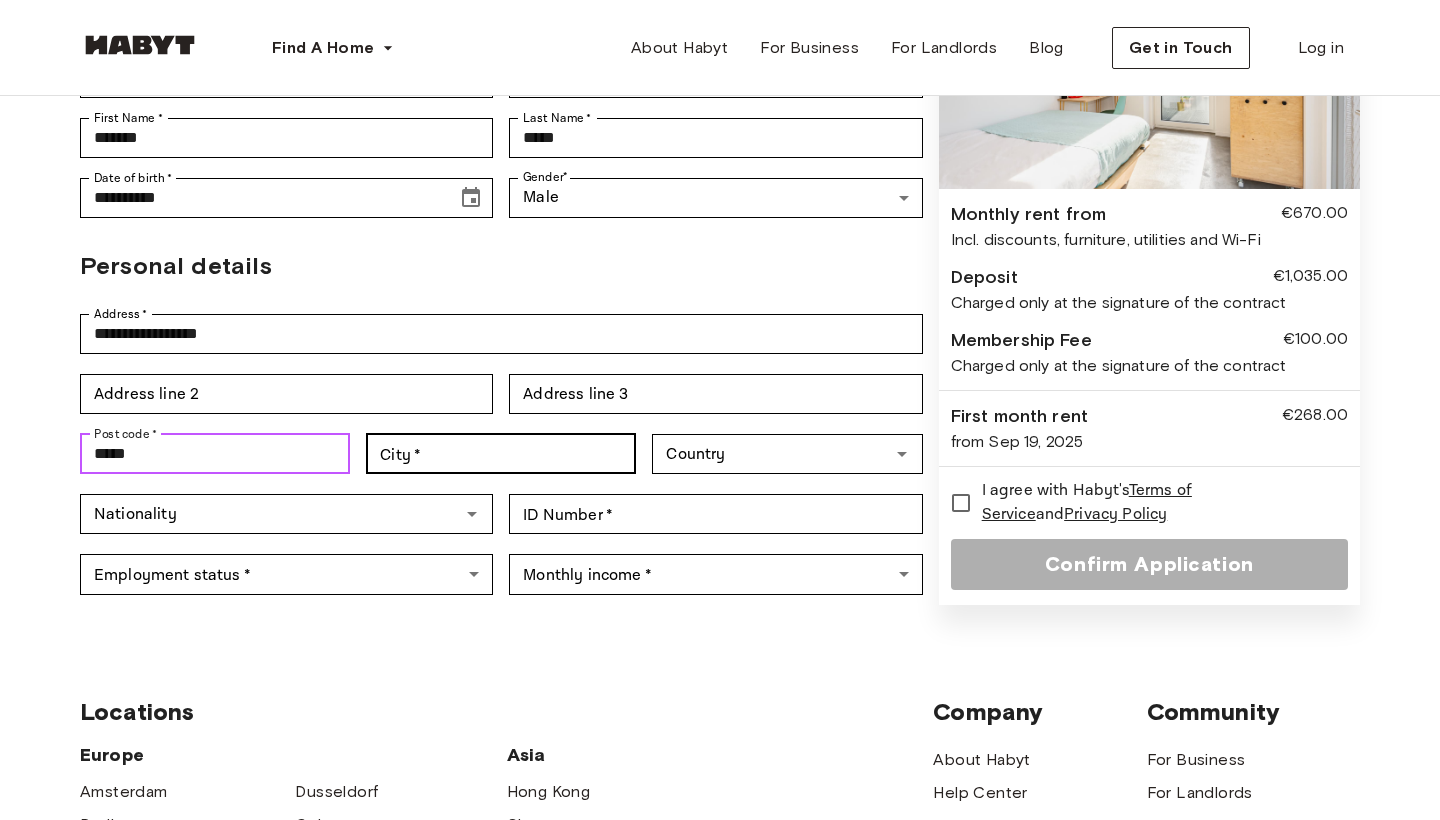 type on "*****" 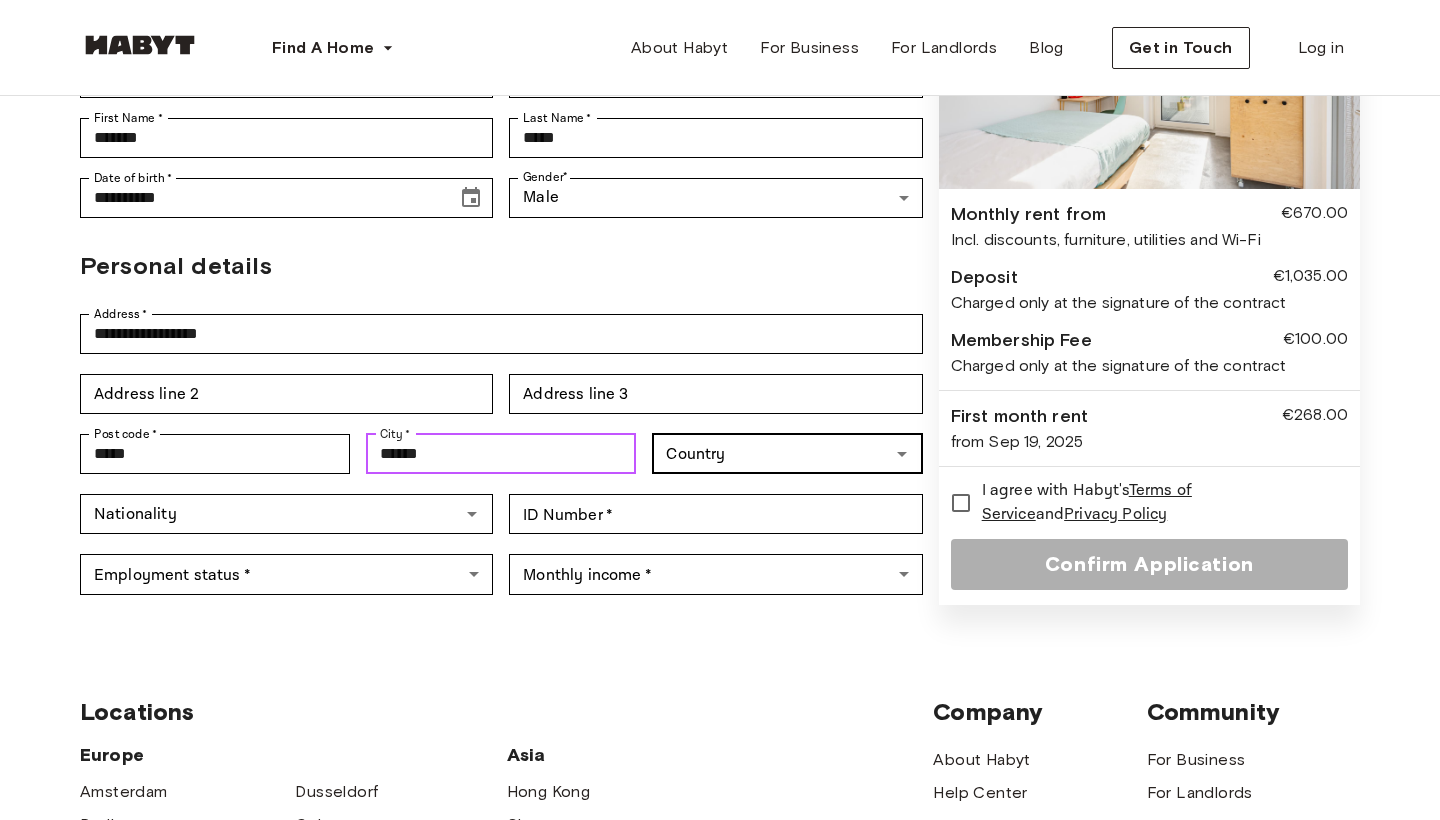 type on "*****" 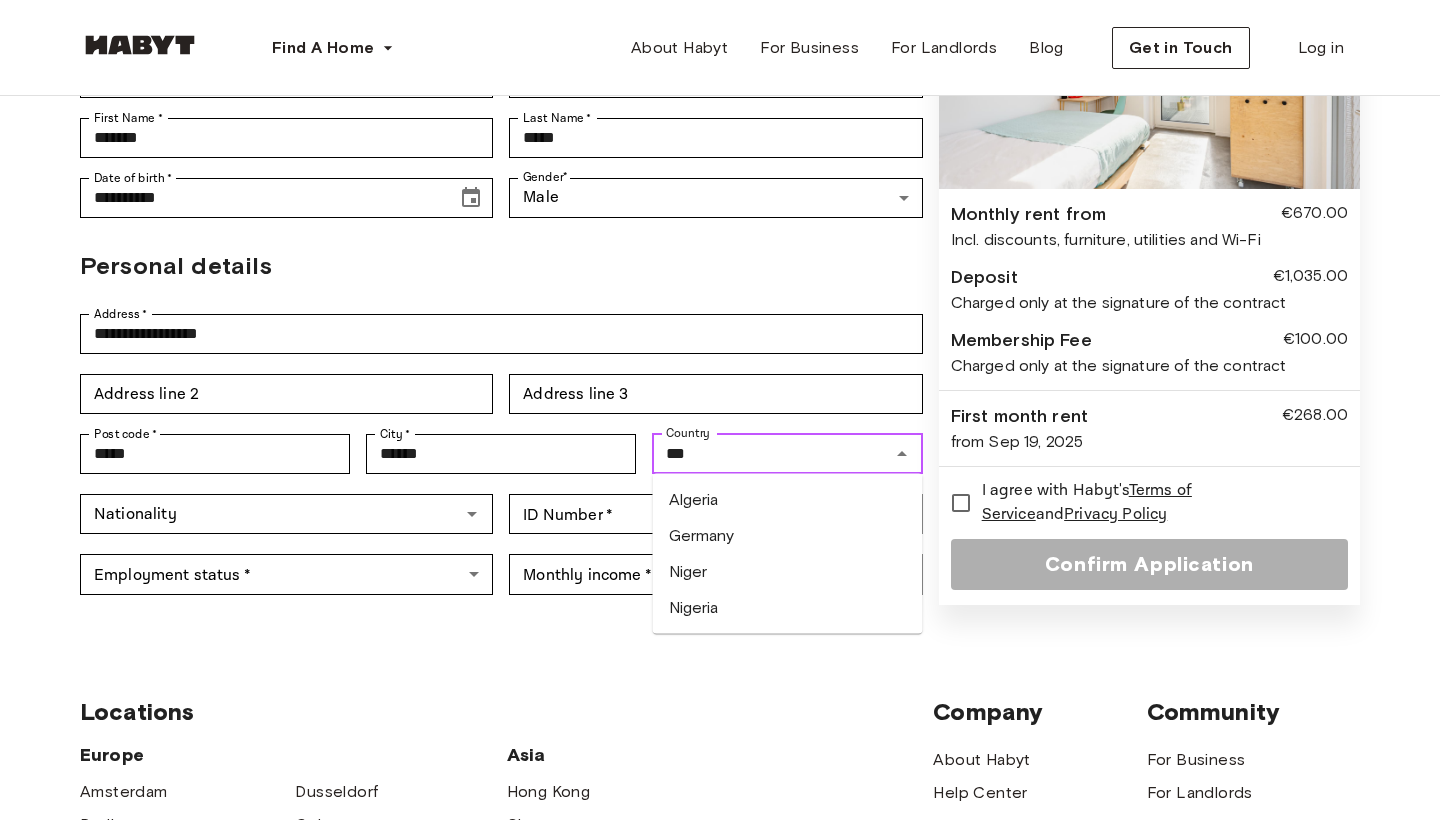 click on "Germany" at bounding box center (788, 536) 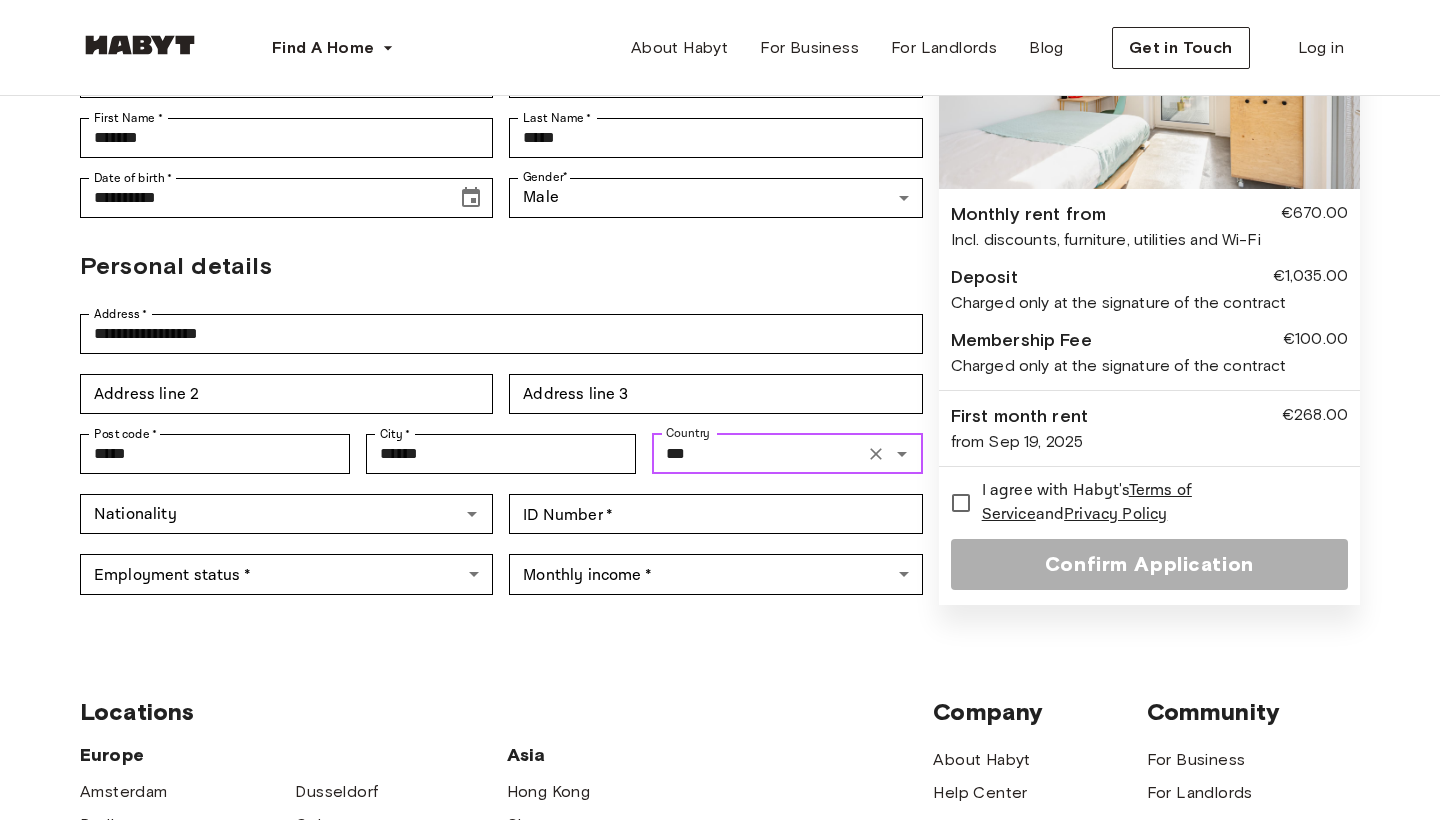 type on "*******" 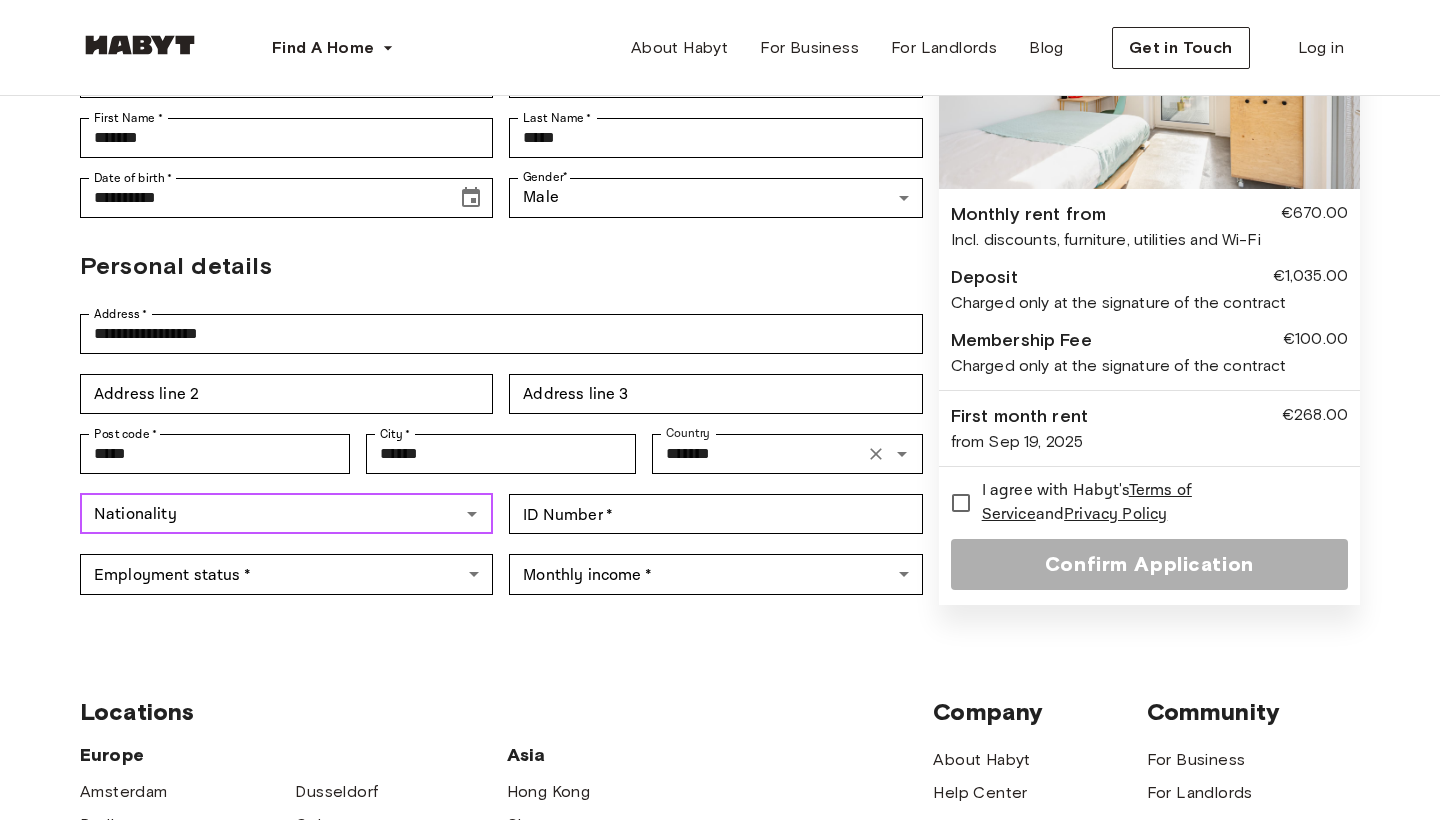 click on "Nationality" at bounding box center [270, 514] 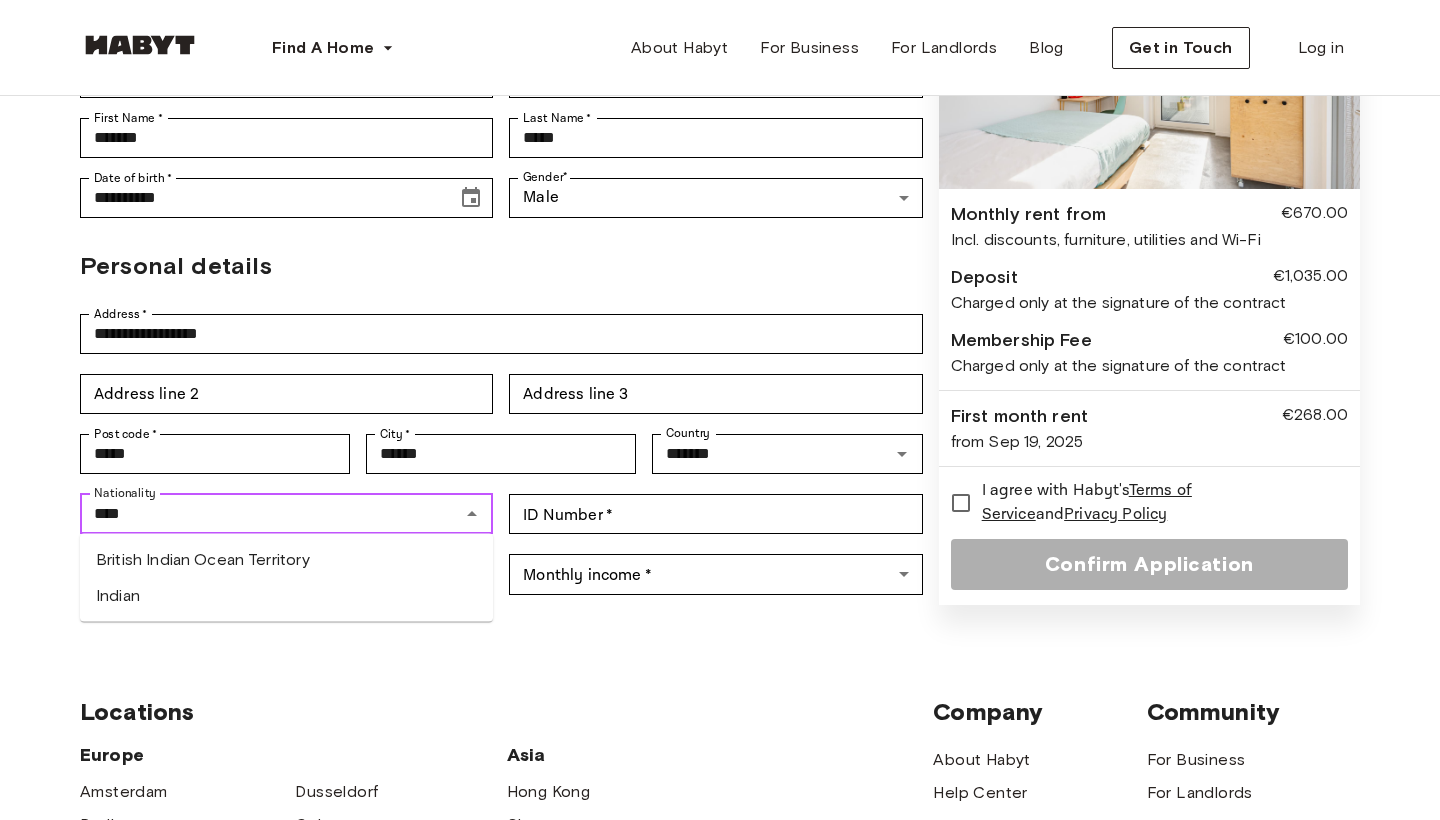 click on "Indian" at bounding box center [286, 596] 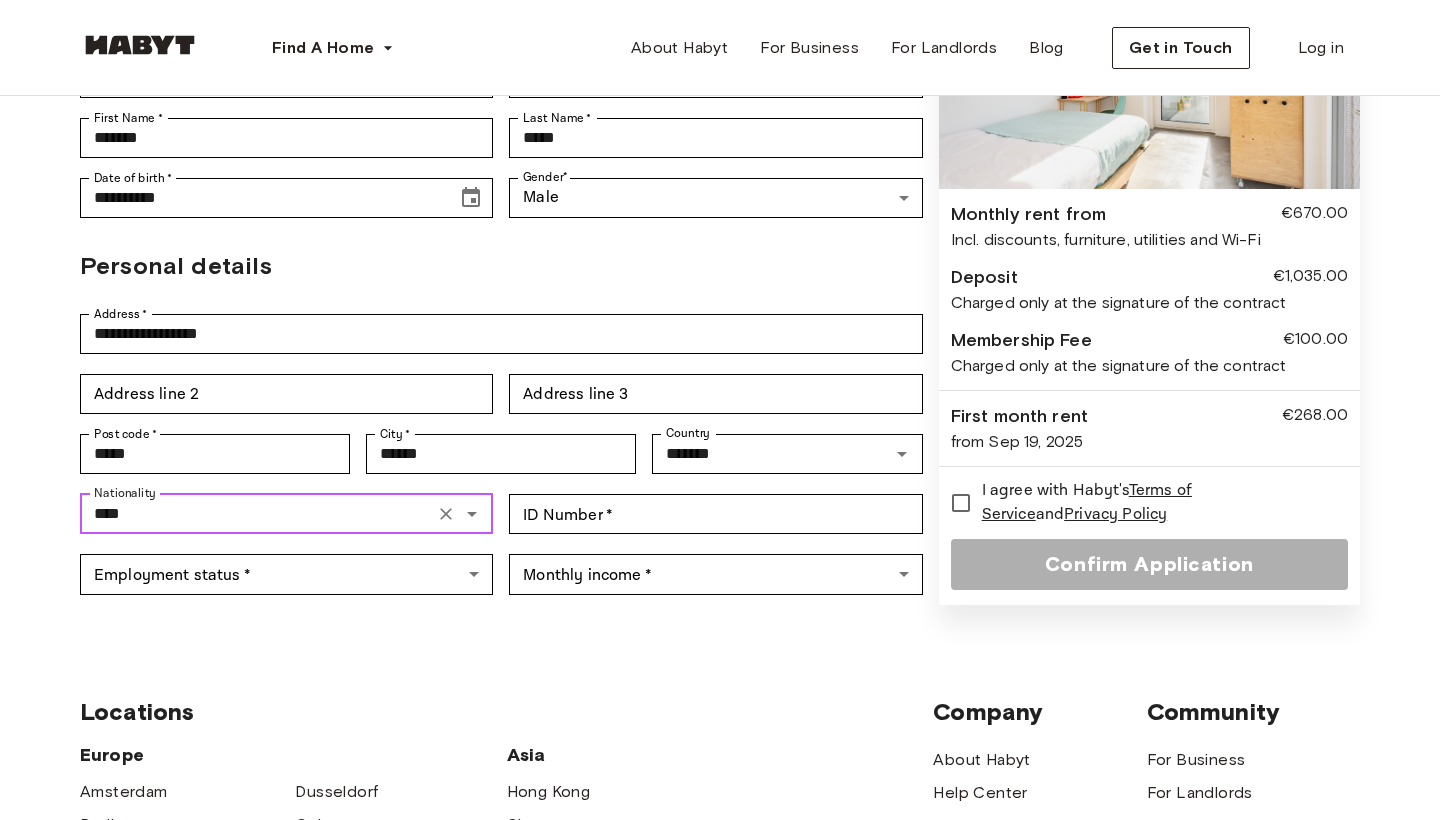 type on "******" 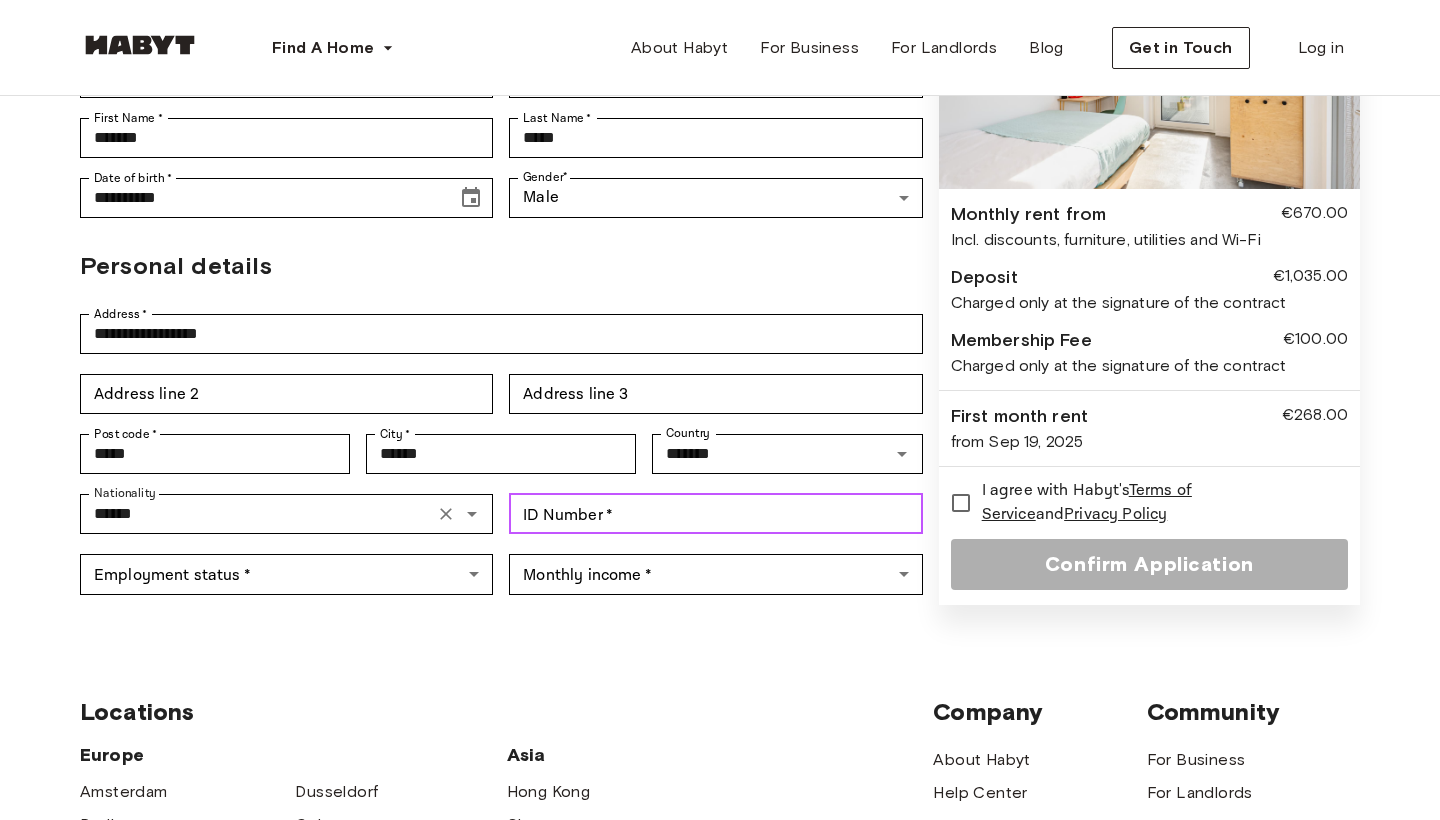 click on "ID Number   *" at bounding box center (715, 514) 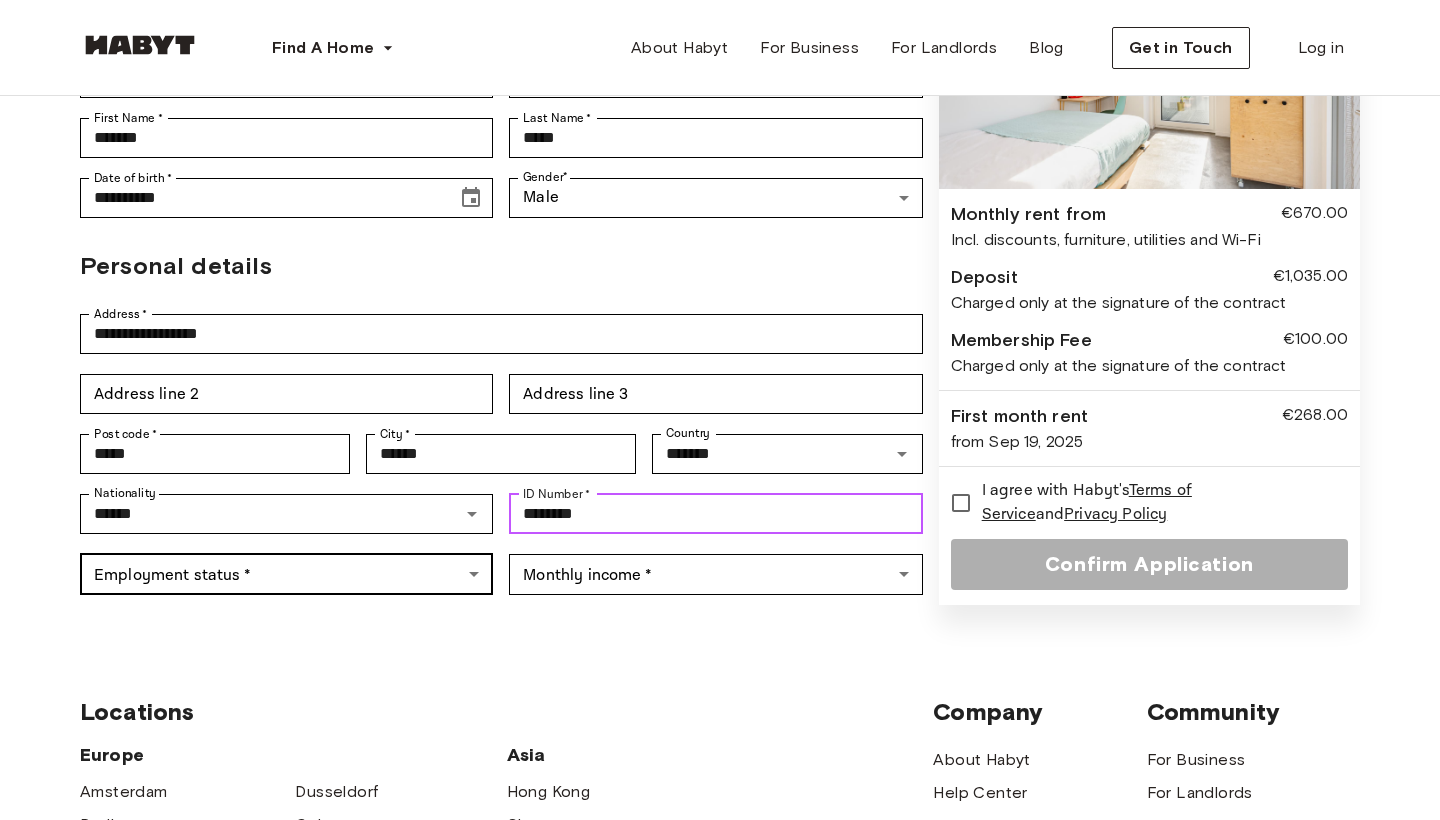 type on "********" 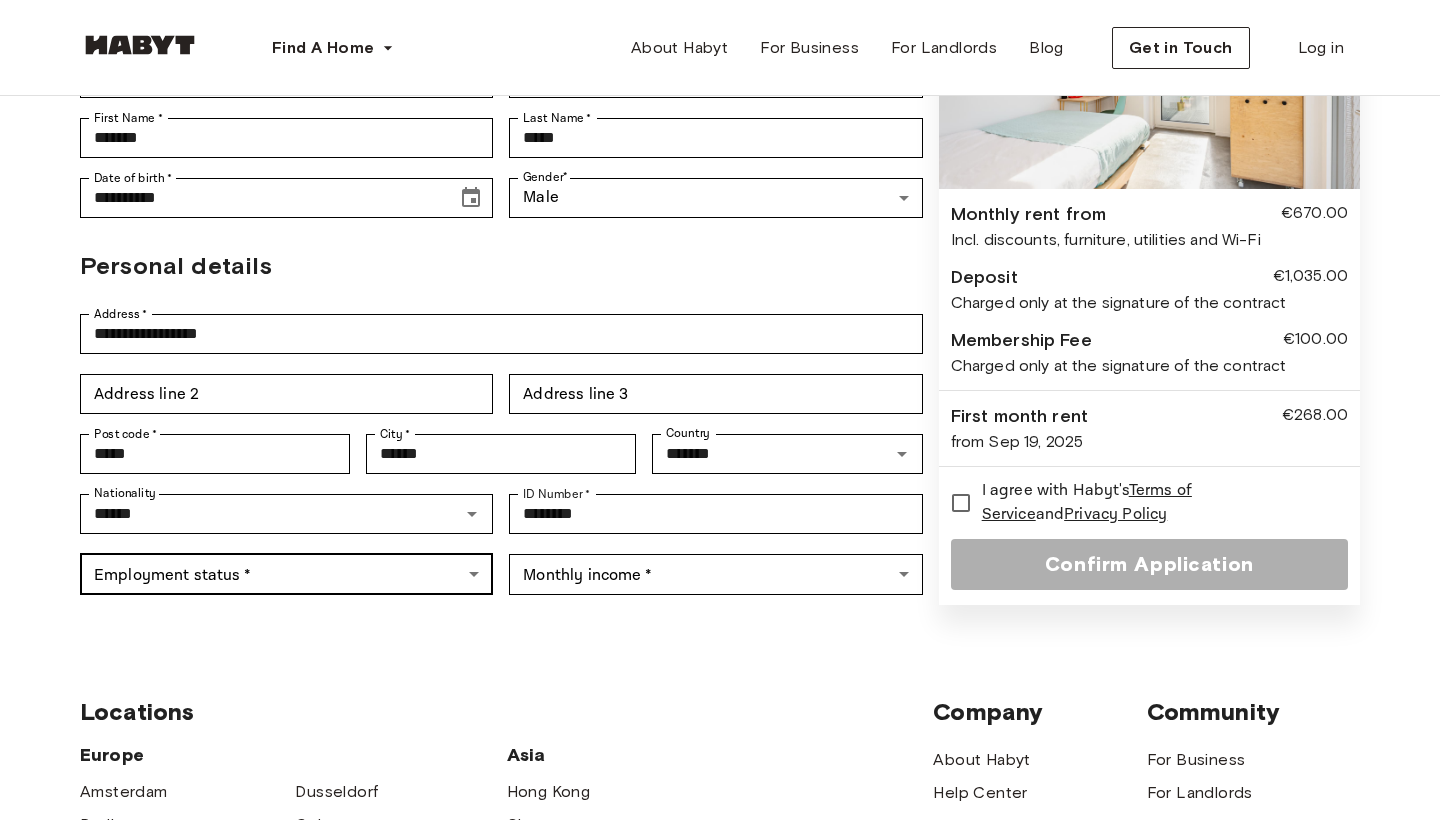 click on "**********" at bounding box center [720, 634] 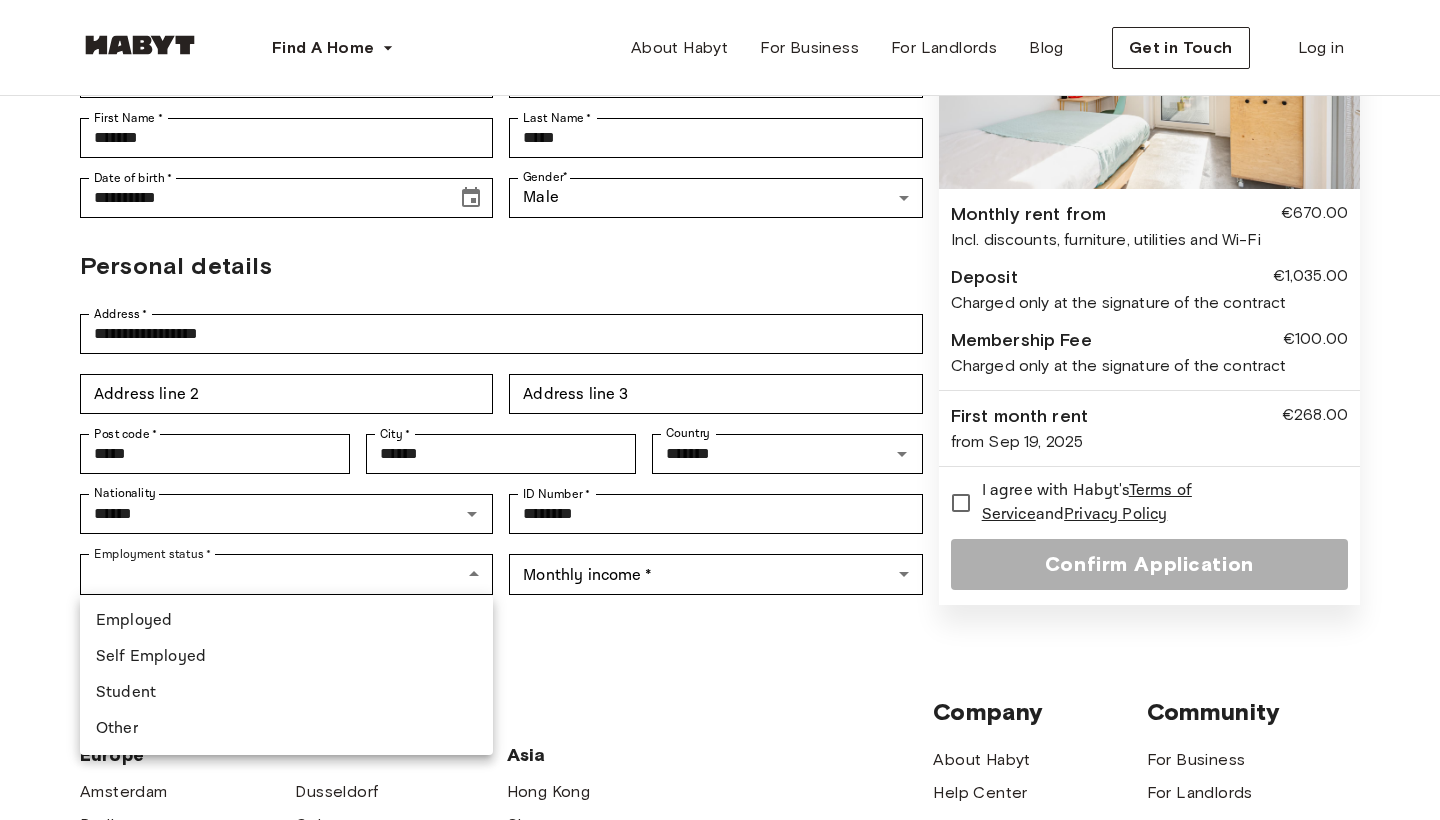 click on "Student" at bounding box center [286, 693] 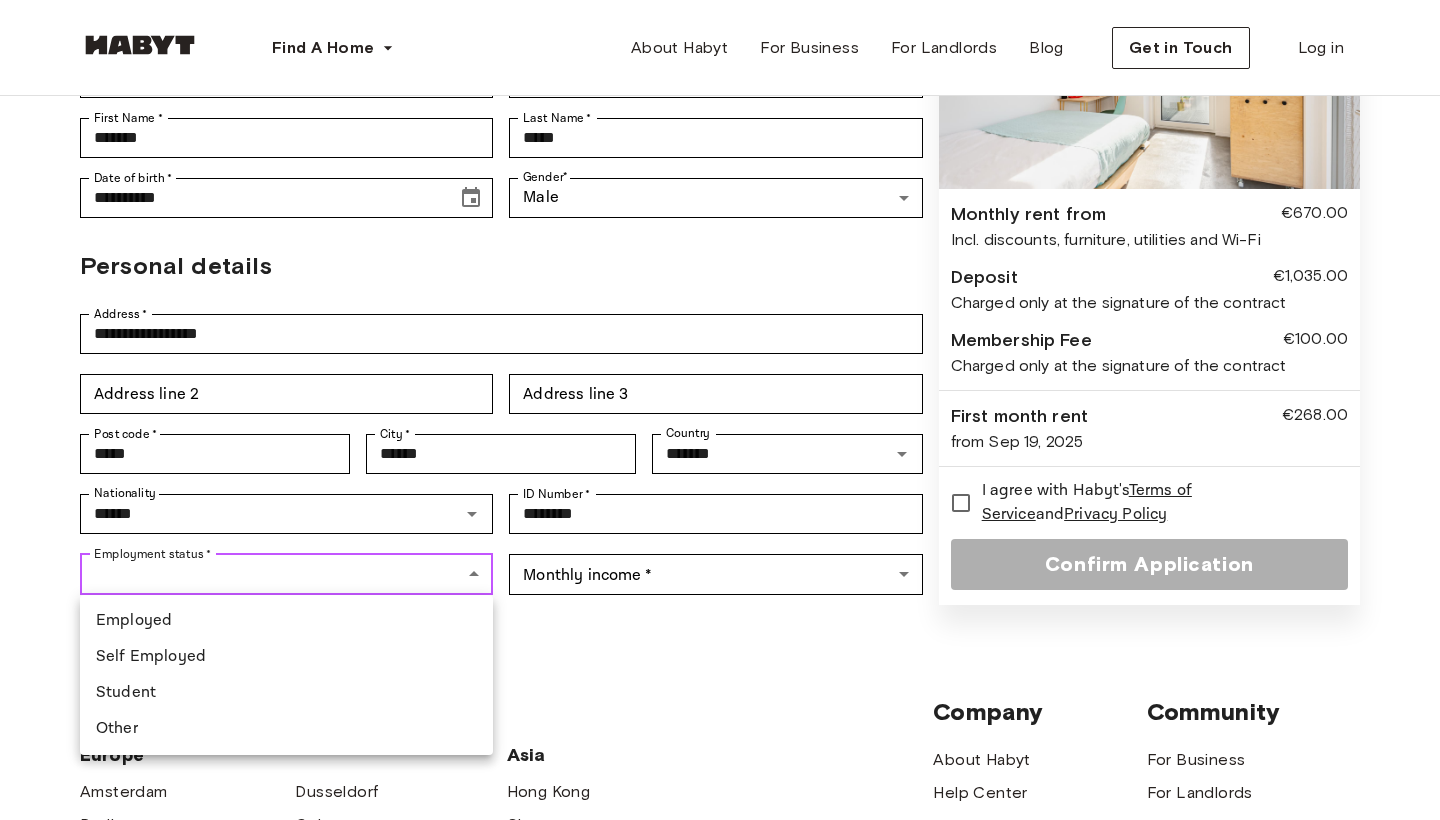 type on "*******" 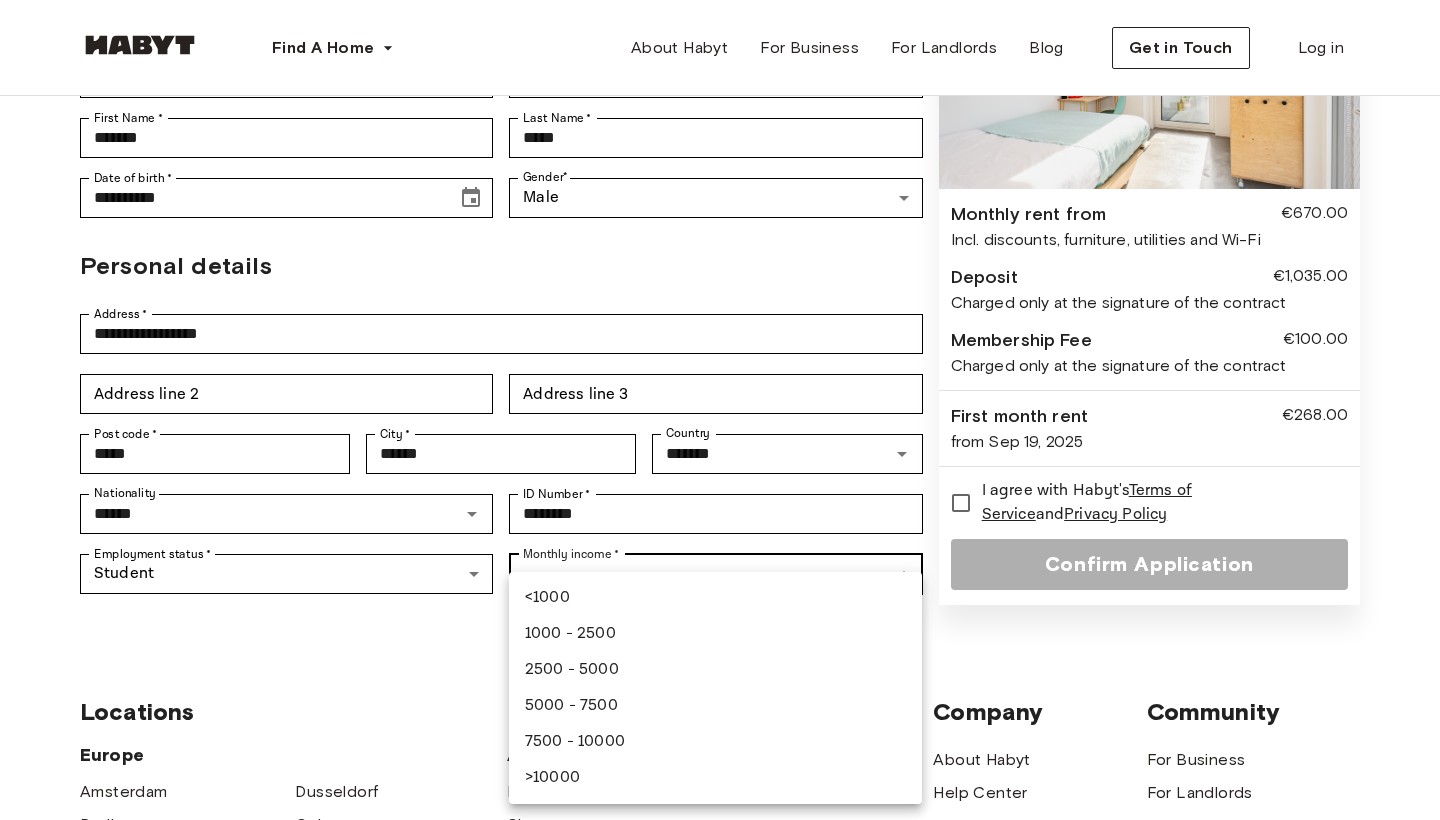 click on "**********" at bounding box center [720, 634] 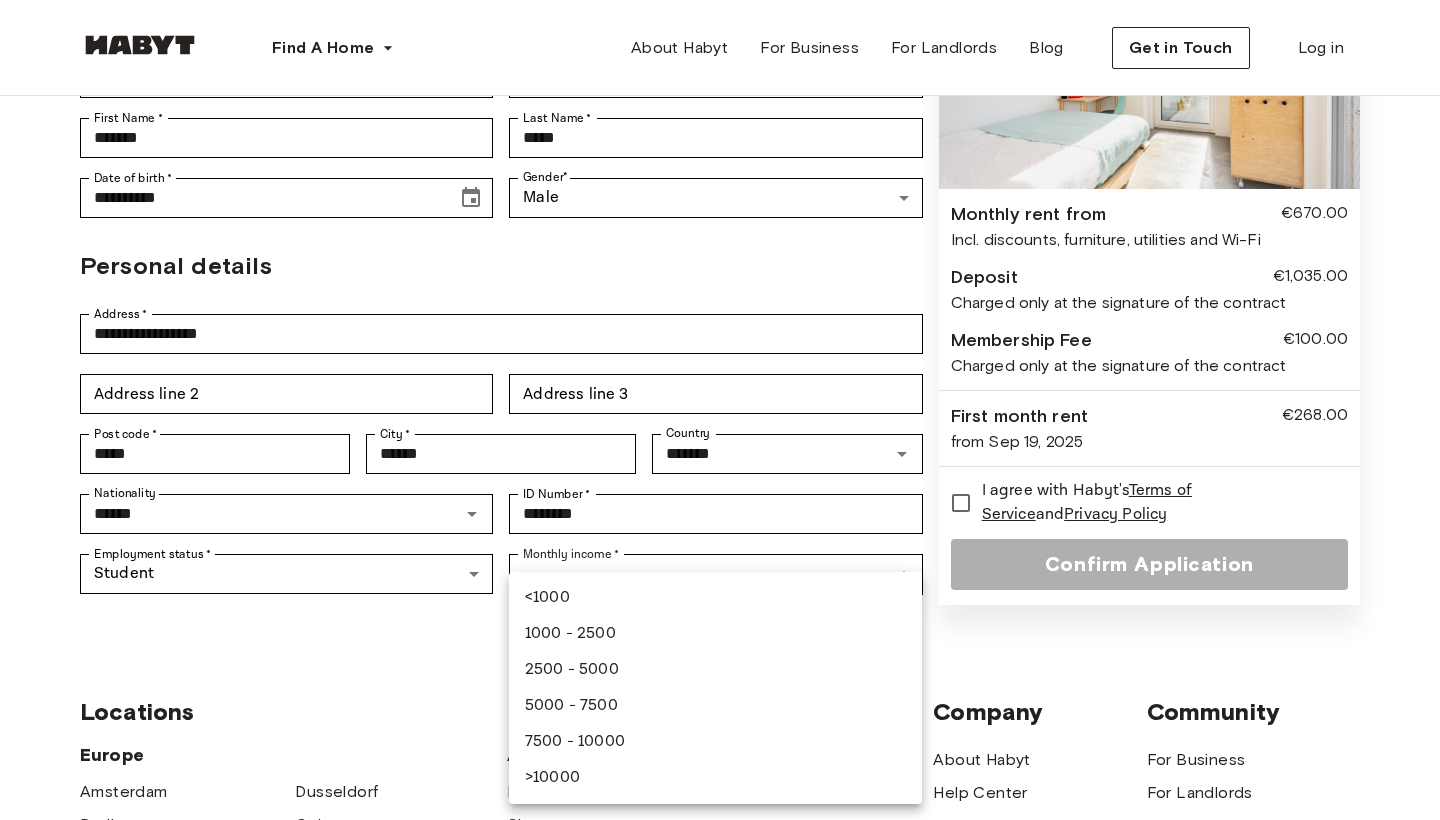 click on "1000 - 2500" at bounding box center [715, 634] 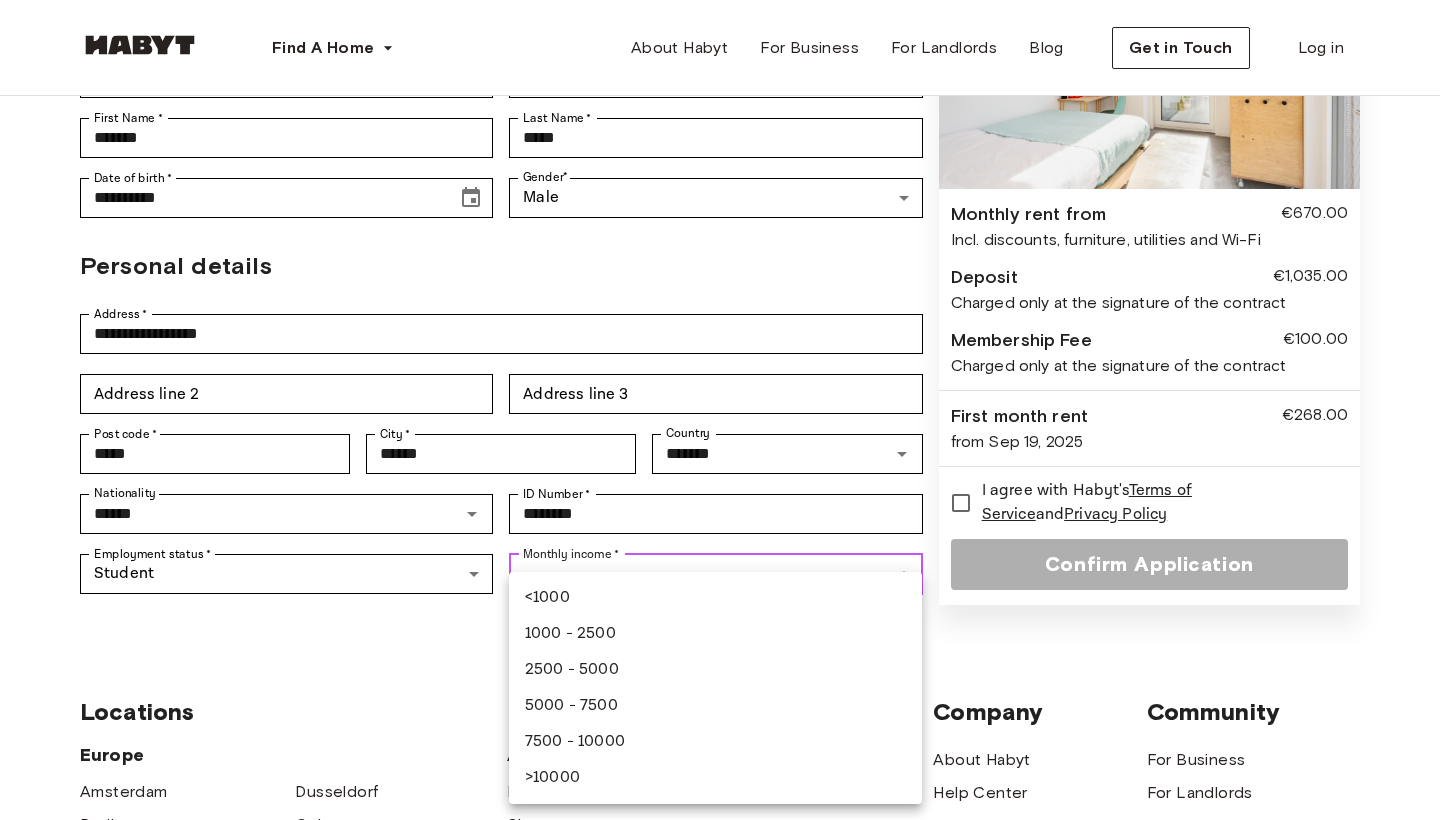 type on "**********" 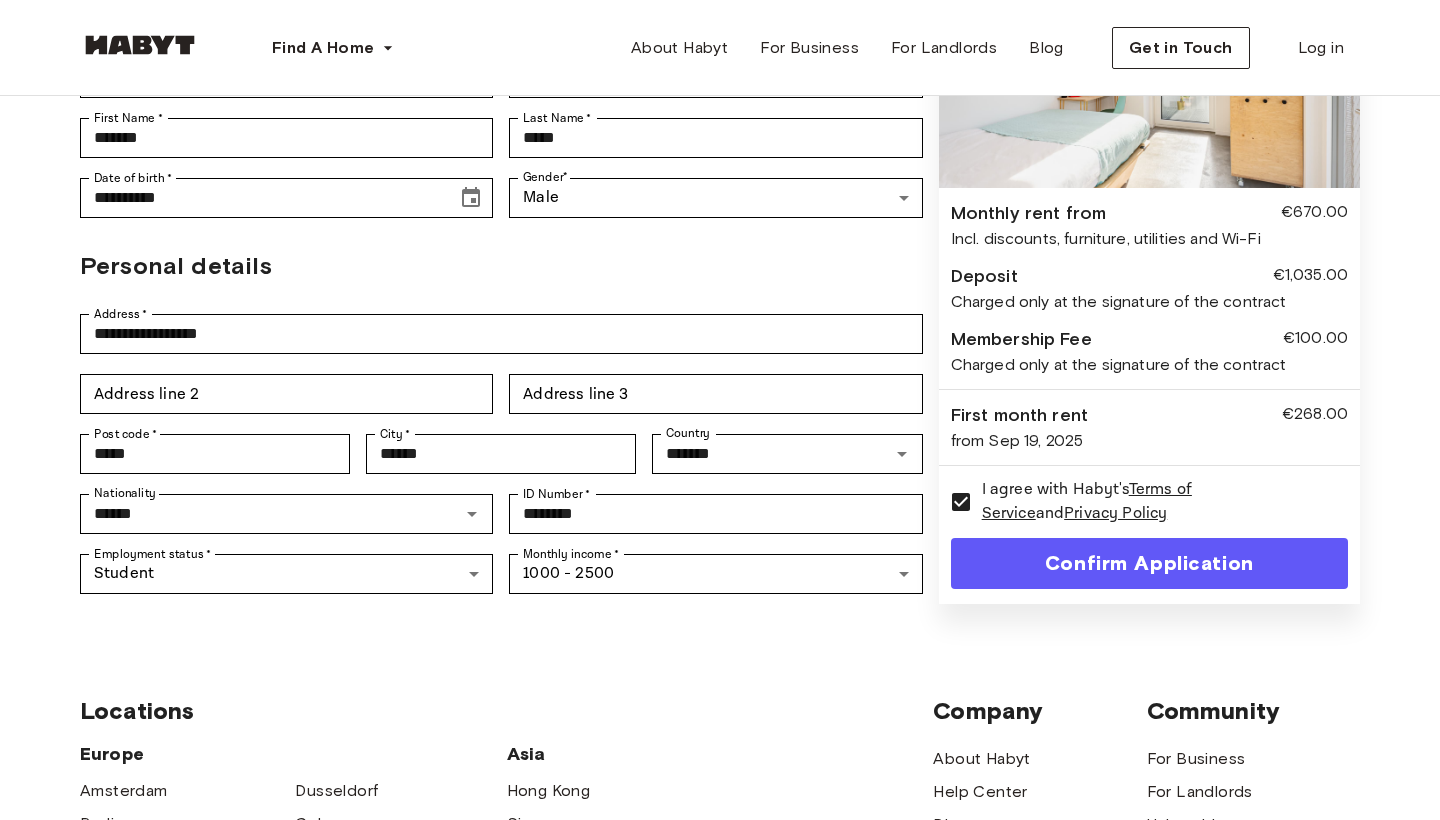 click on "Confirm Application" at bounding box center [1149, 563] 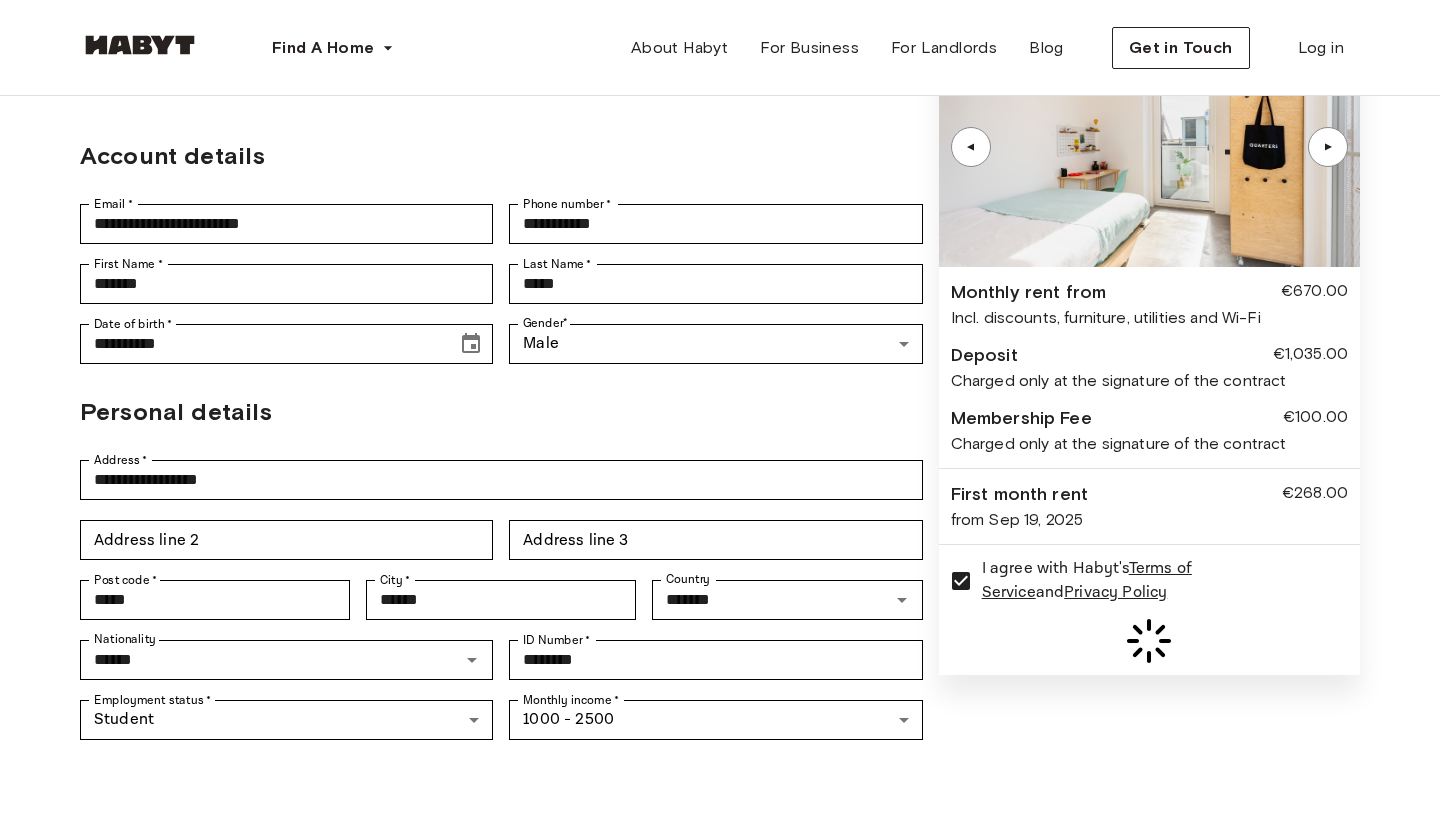 scroll, scrollTop: 138, scrollLeft: 0, axis: vertical 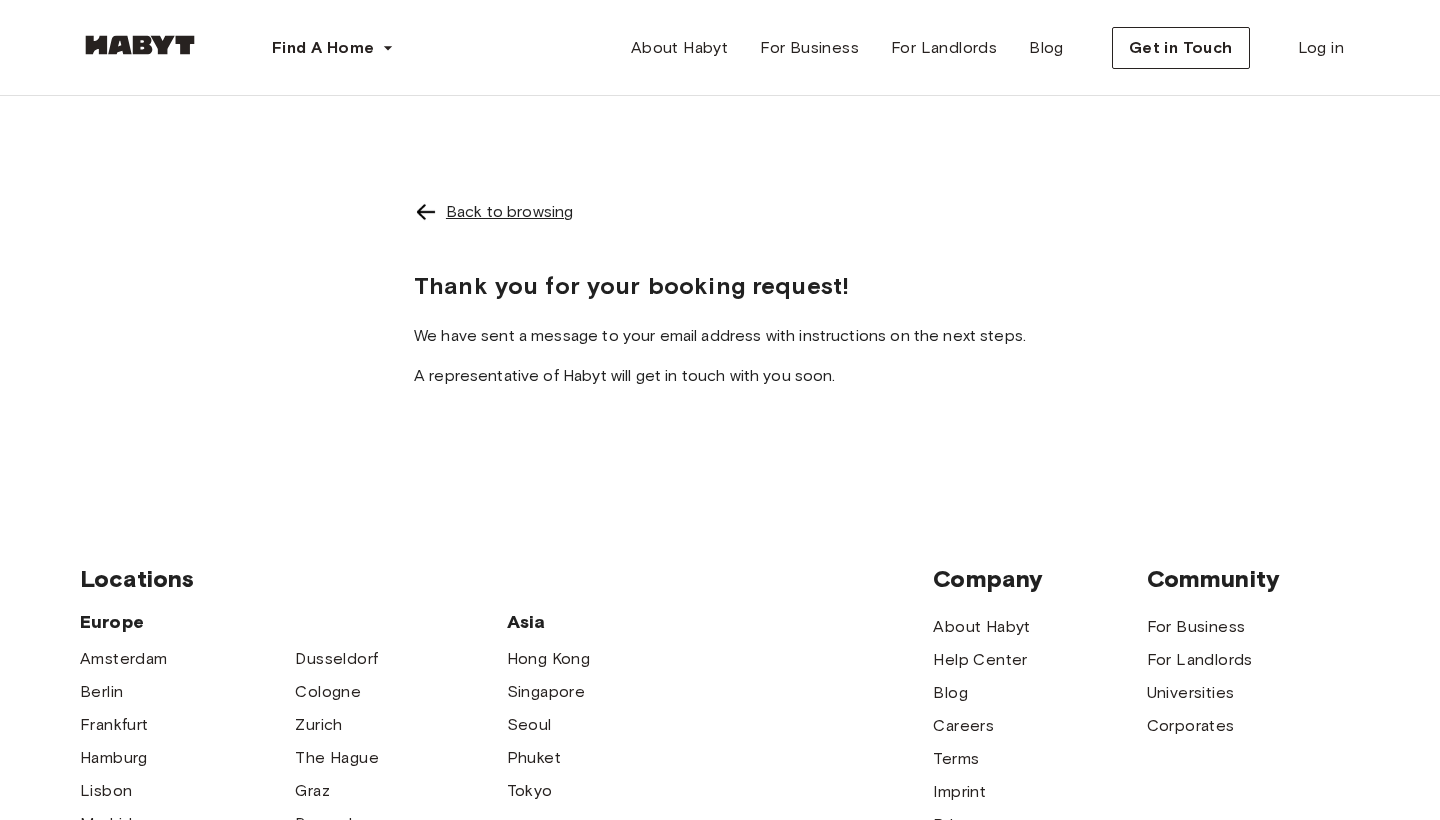 click on "Back to browsing" at bounding box center (509, 212) 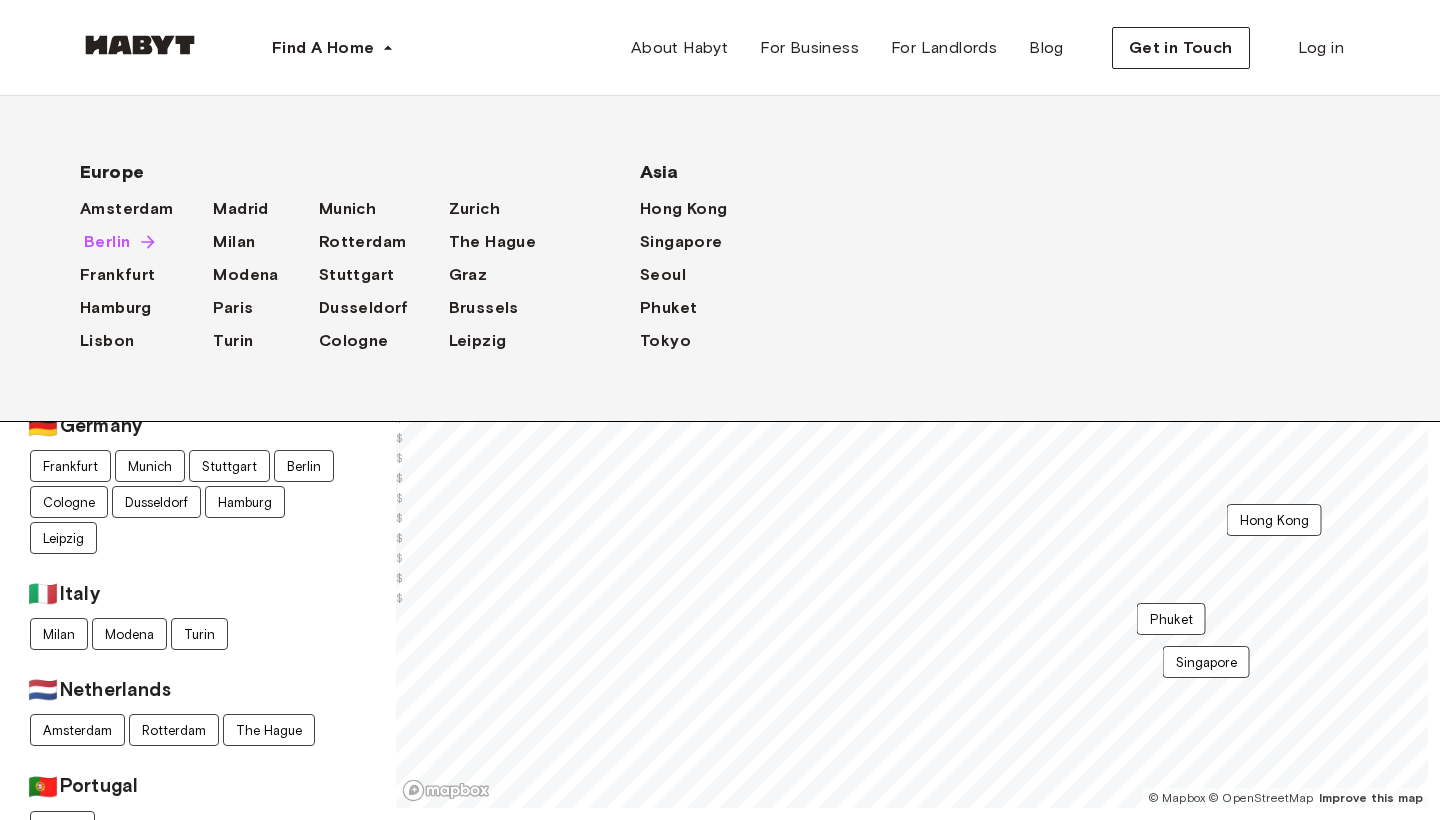 click on "Berlin" at bounding box center (107, 242) 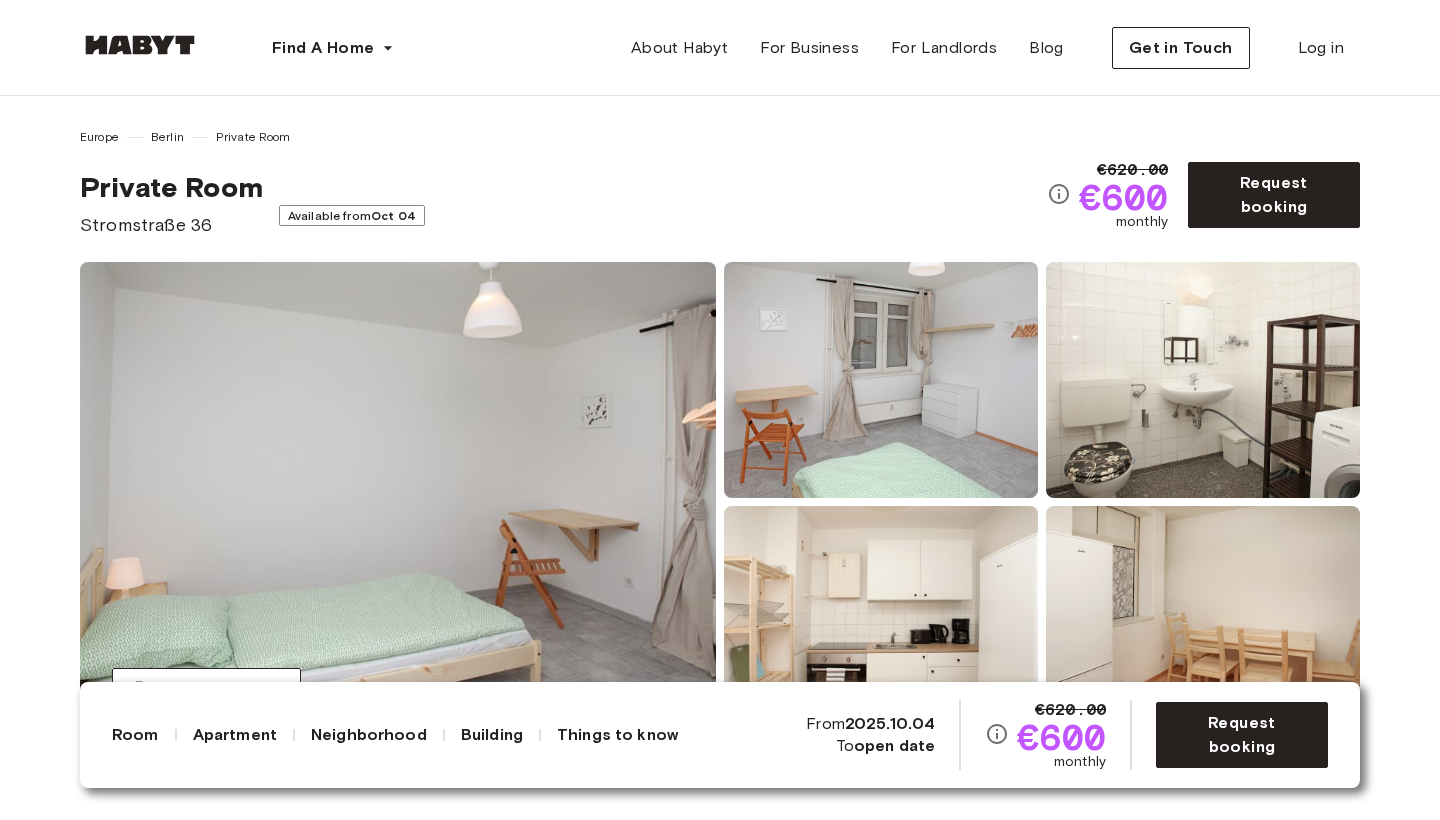 scroll, scrollTop: 0, scrollLeft: 0, axis: both 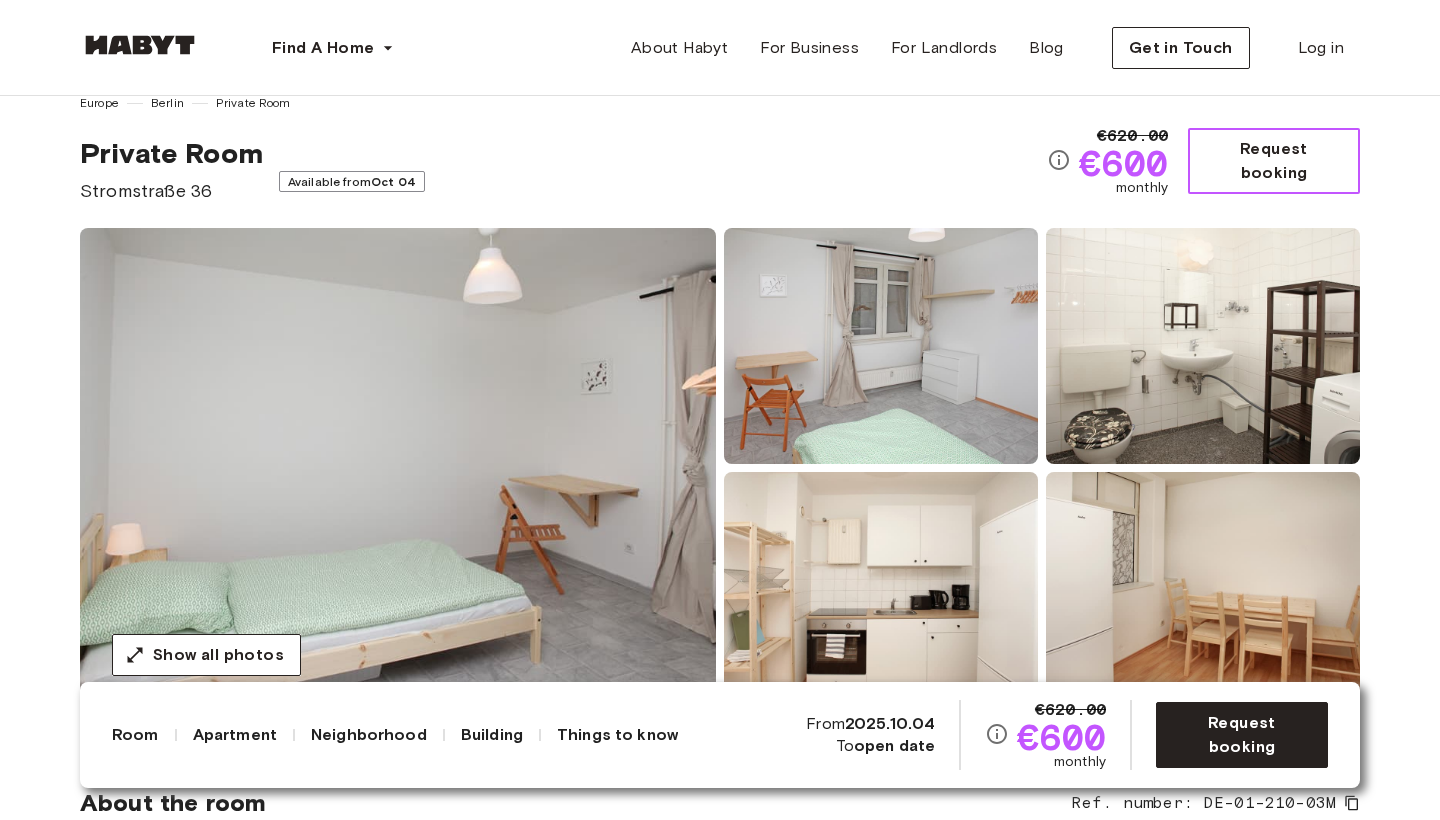 click on "Request booking" at bounding box center (1274, 161) 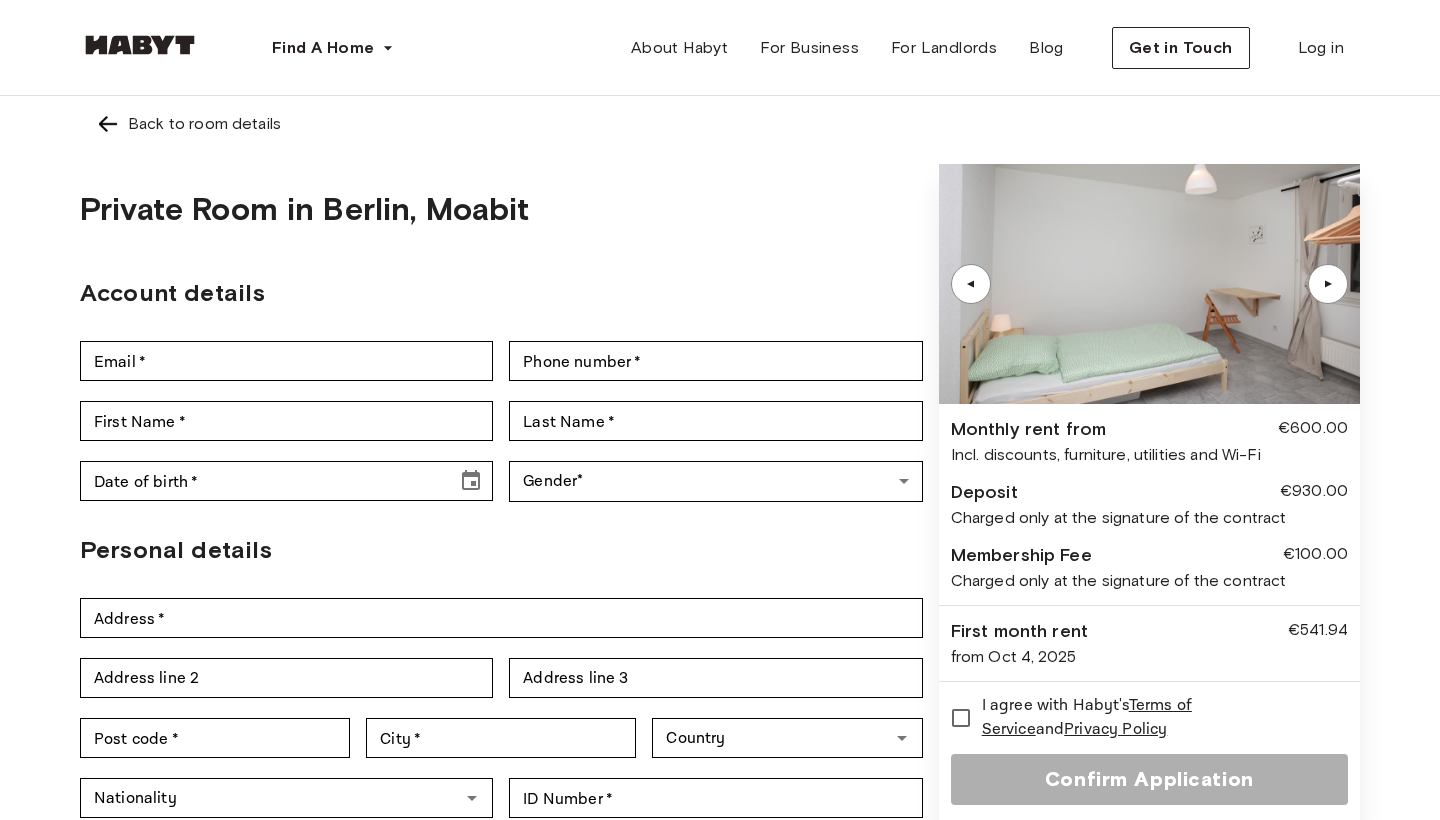 scroll, scrollTop: 0, scrollLeft: 0, axis: both 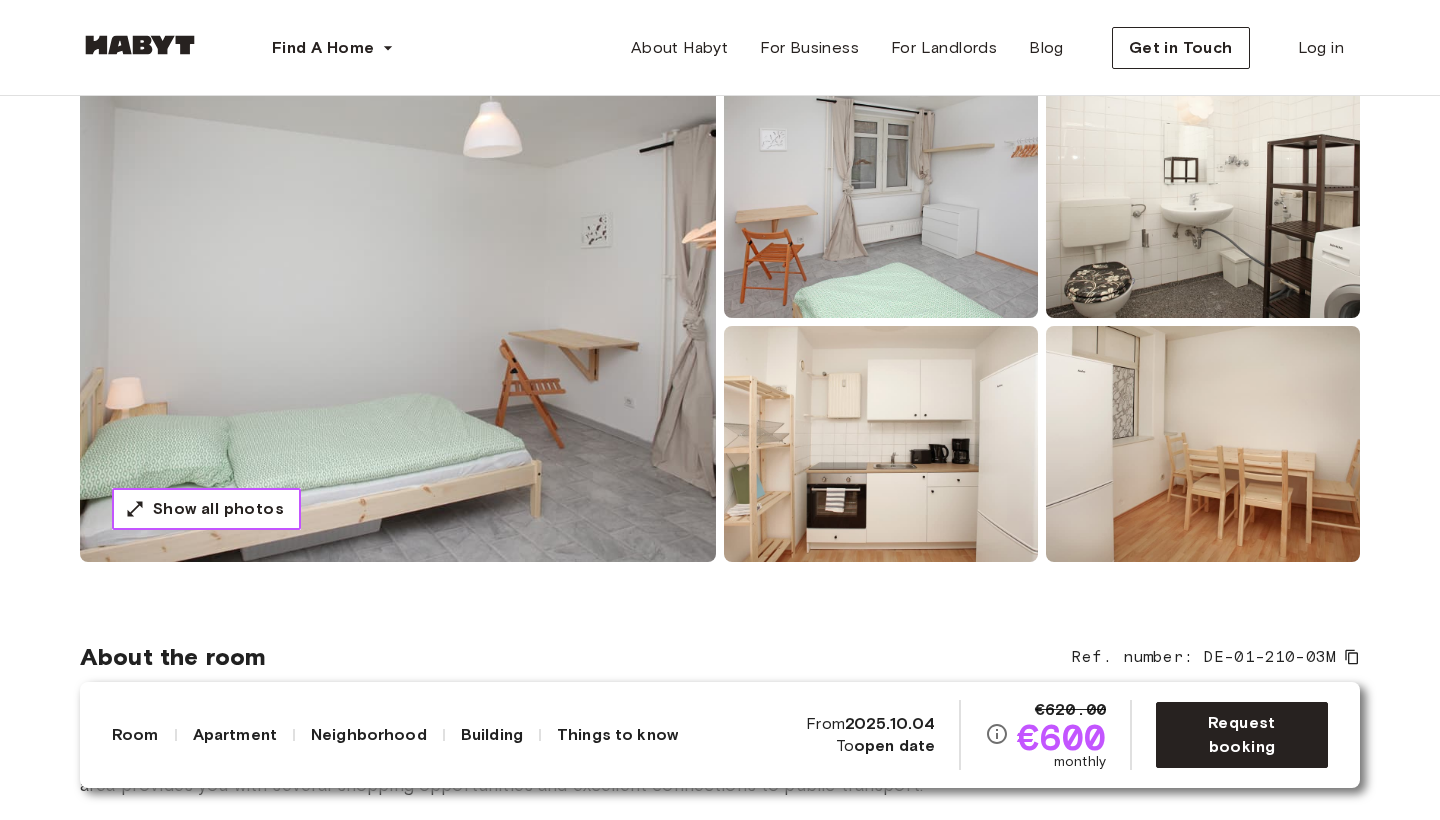 click on "Show all photos" at bounding box center [218, 509] 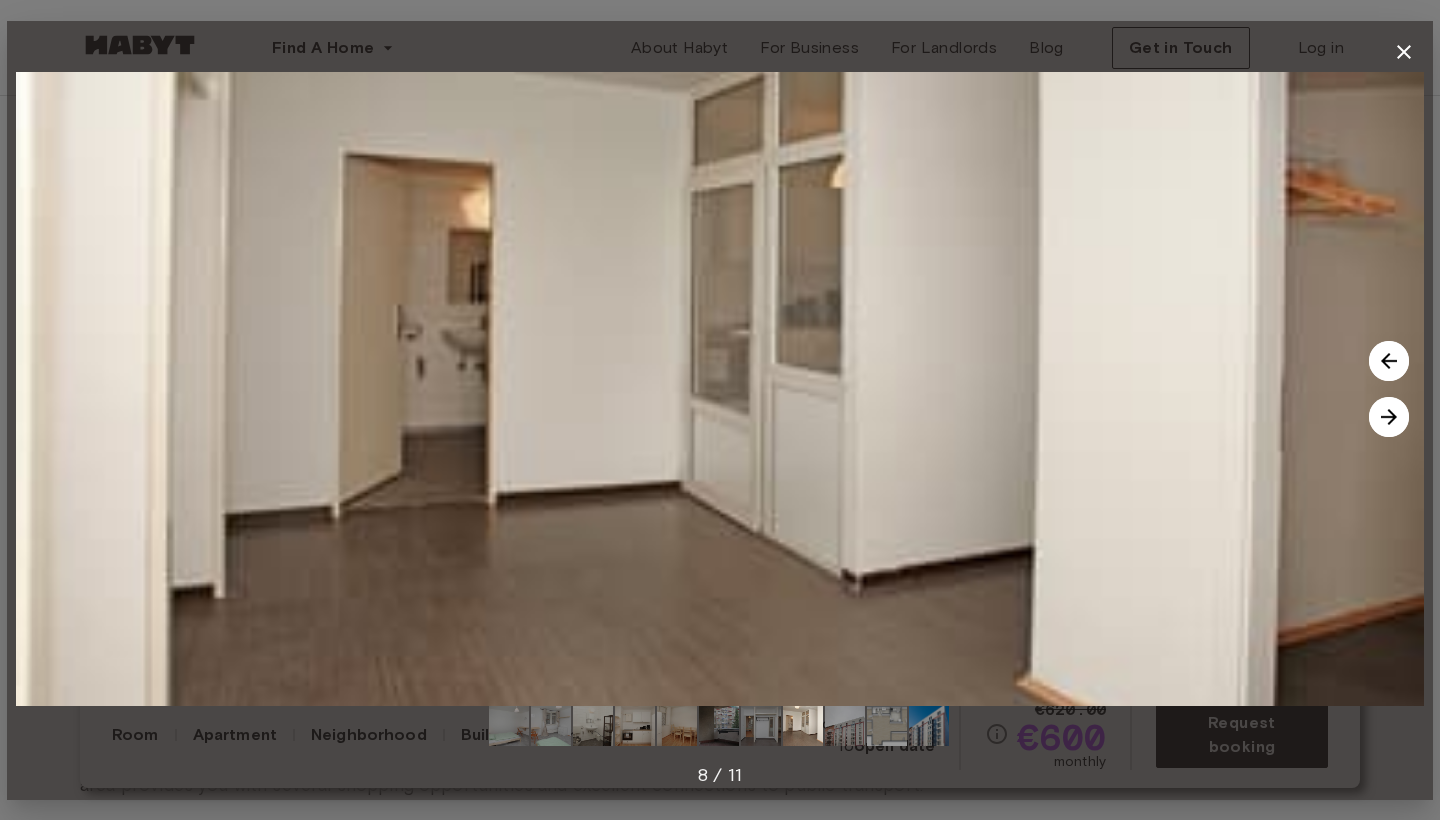 click 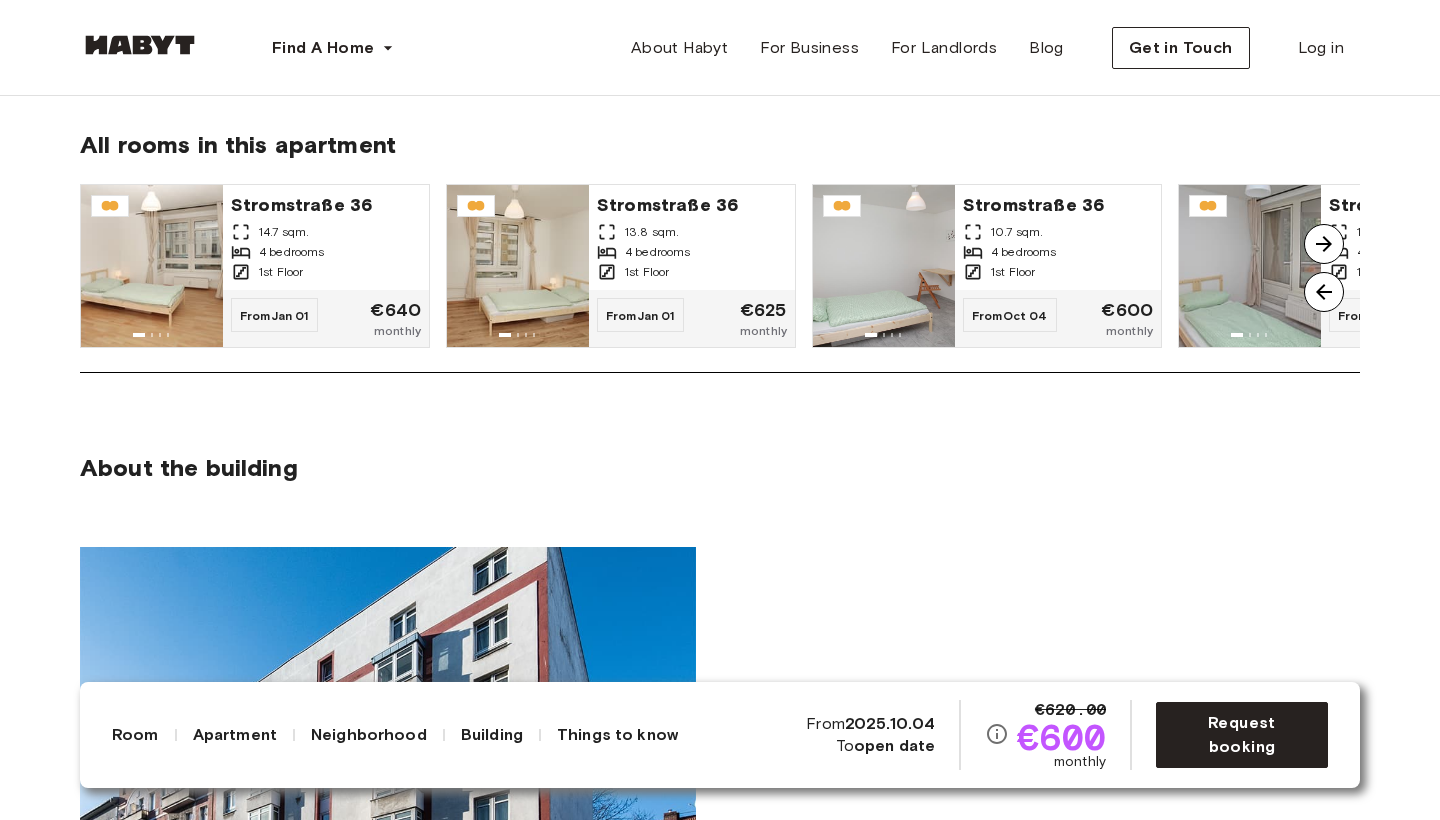 scroll, scrollTop: 1512, scrollLeft: 0, axis: vertical 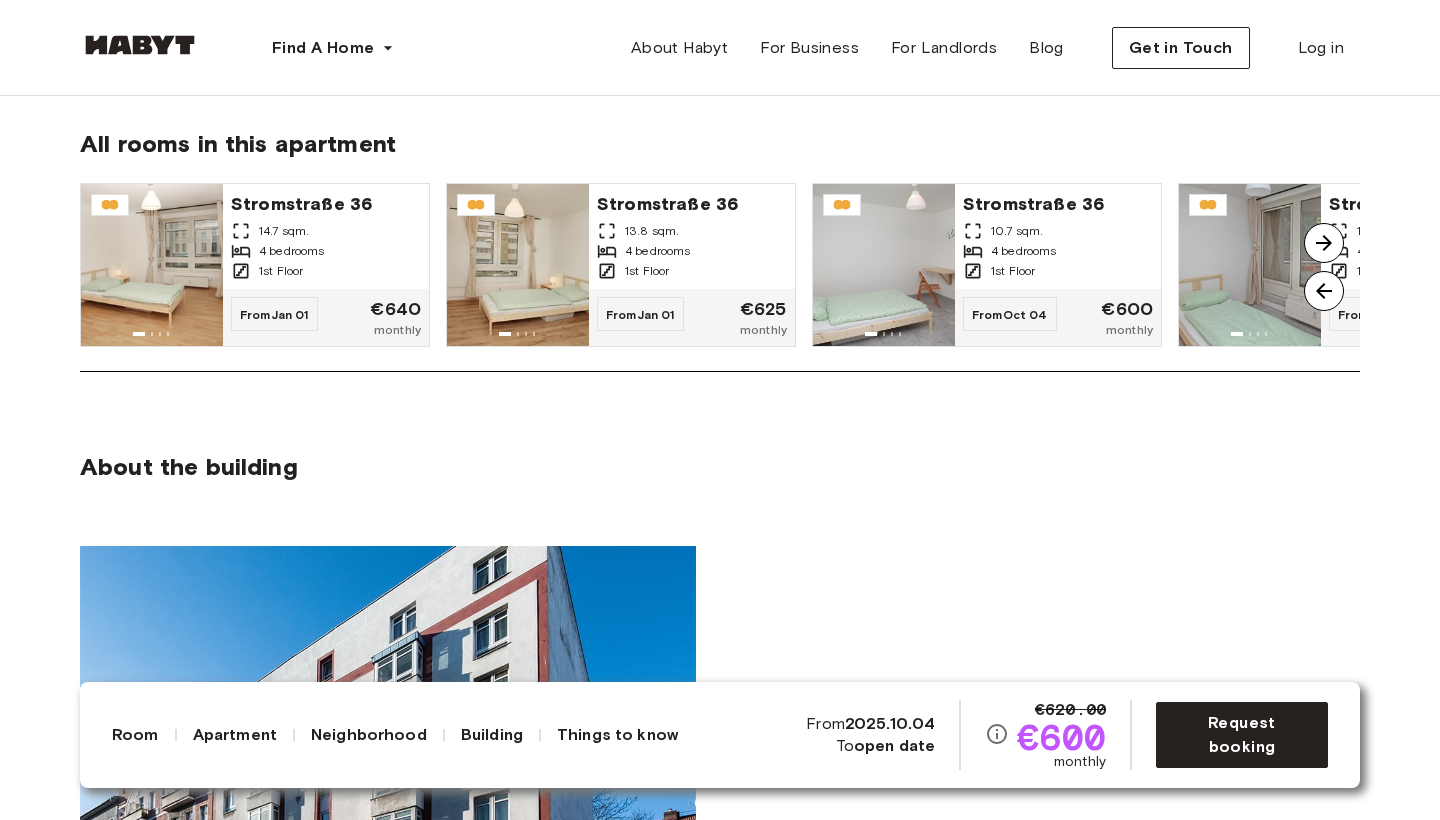 click on "About the building" at bounding box center (720, 659) 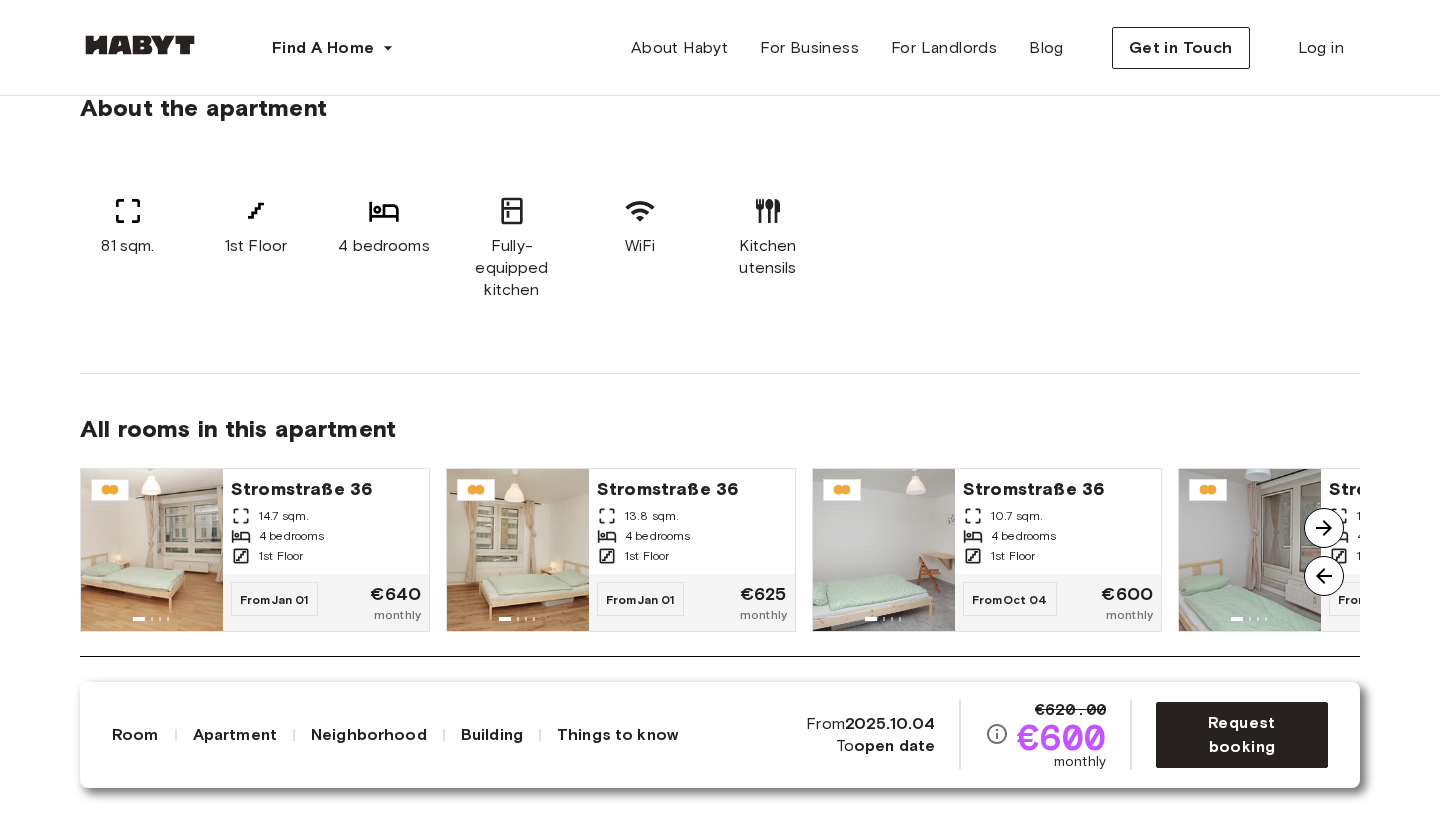 scroll, scrollTop: 1228, scrollLeft: 0, axis: vertical 